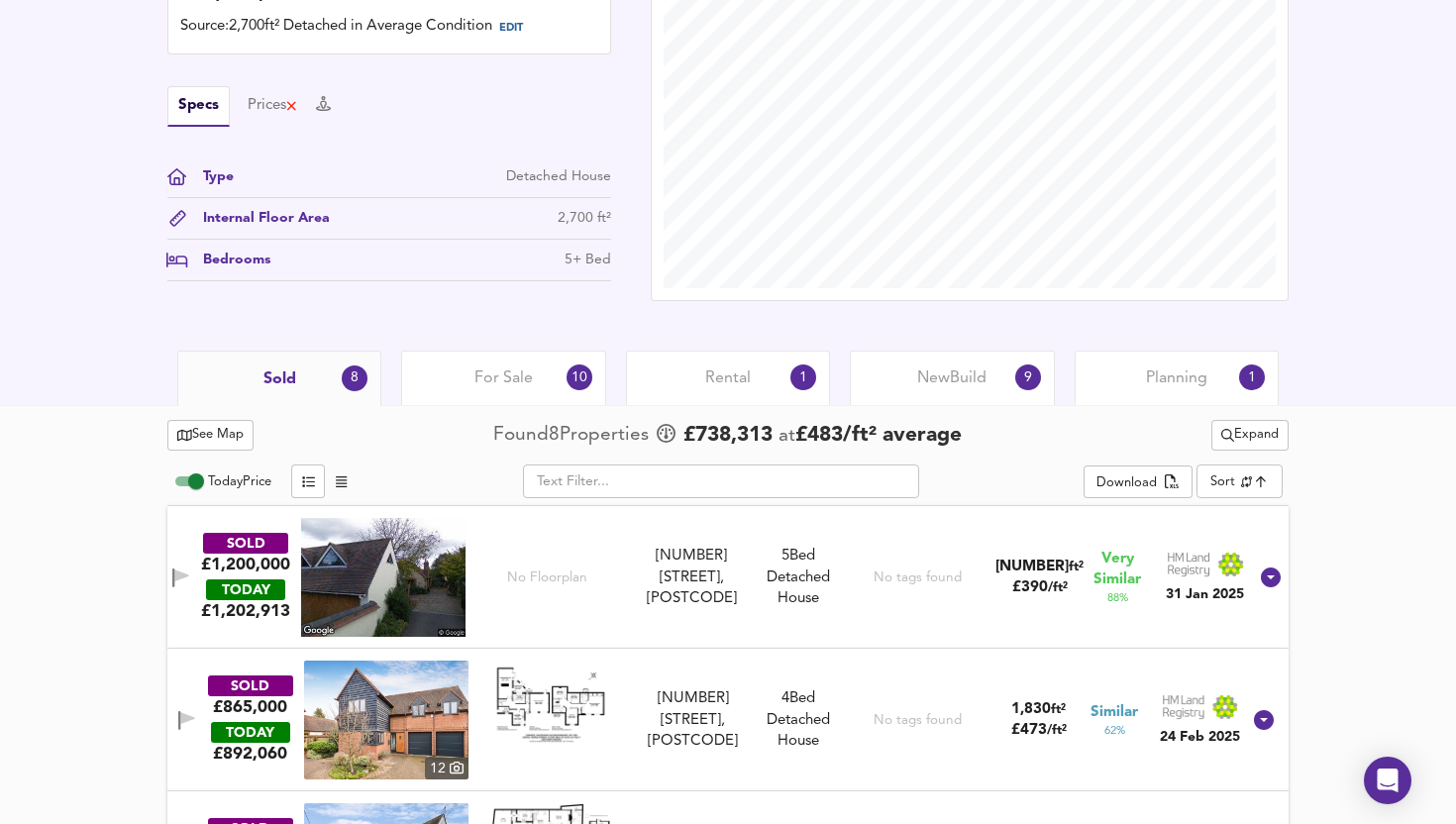 scroll, scrollTop: 0, scrollLeft: 0, axis: both 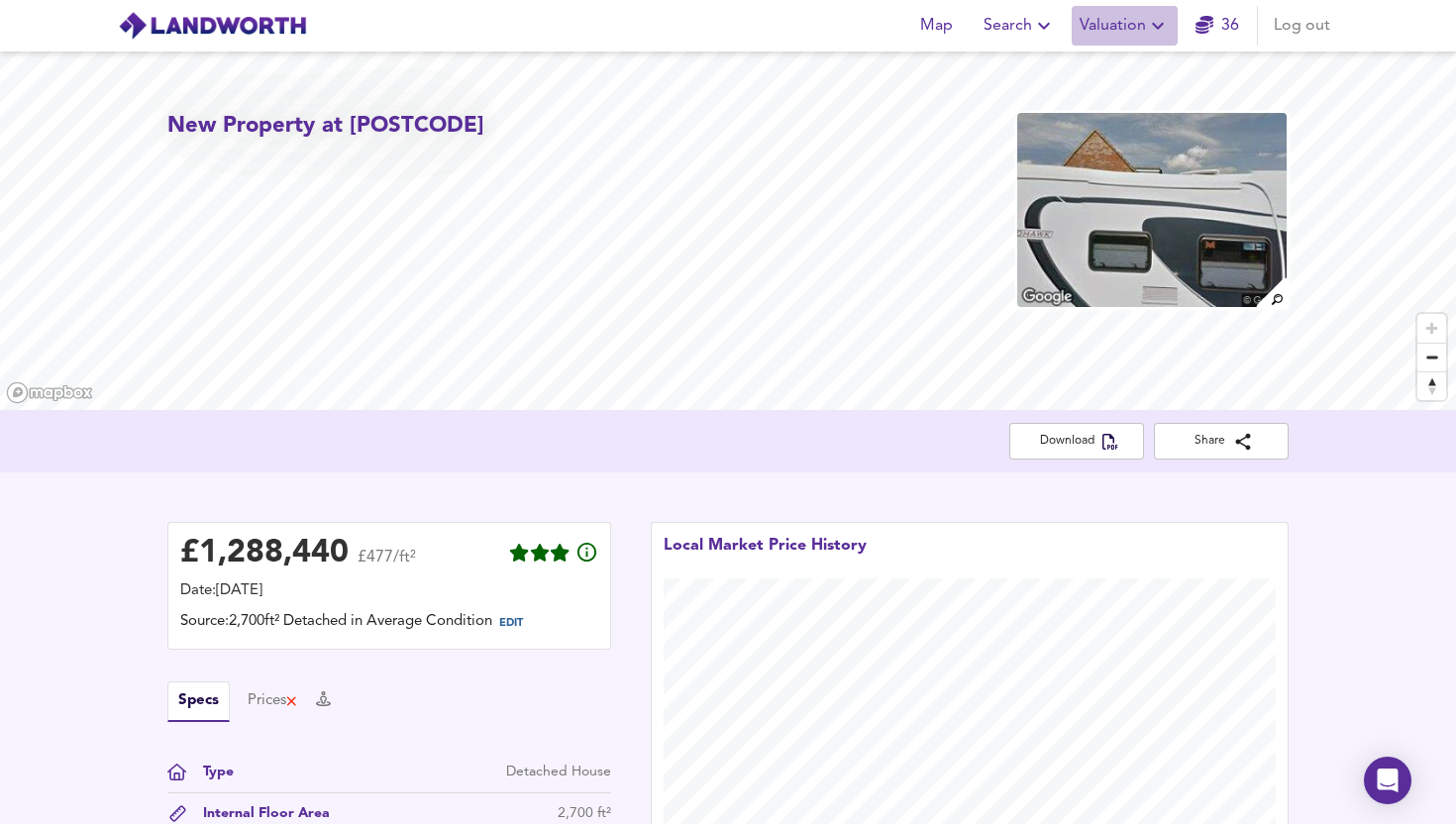 click on "Valuation" at bounding box center [1124, 26] 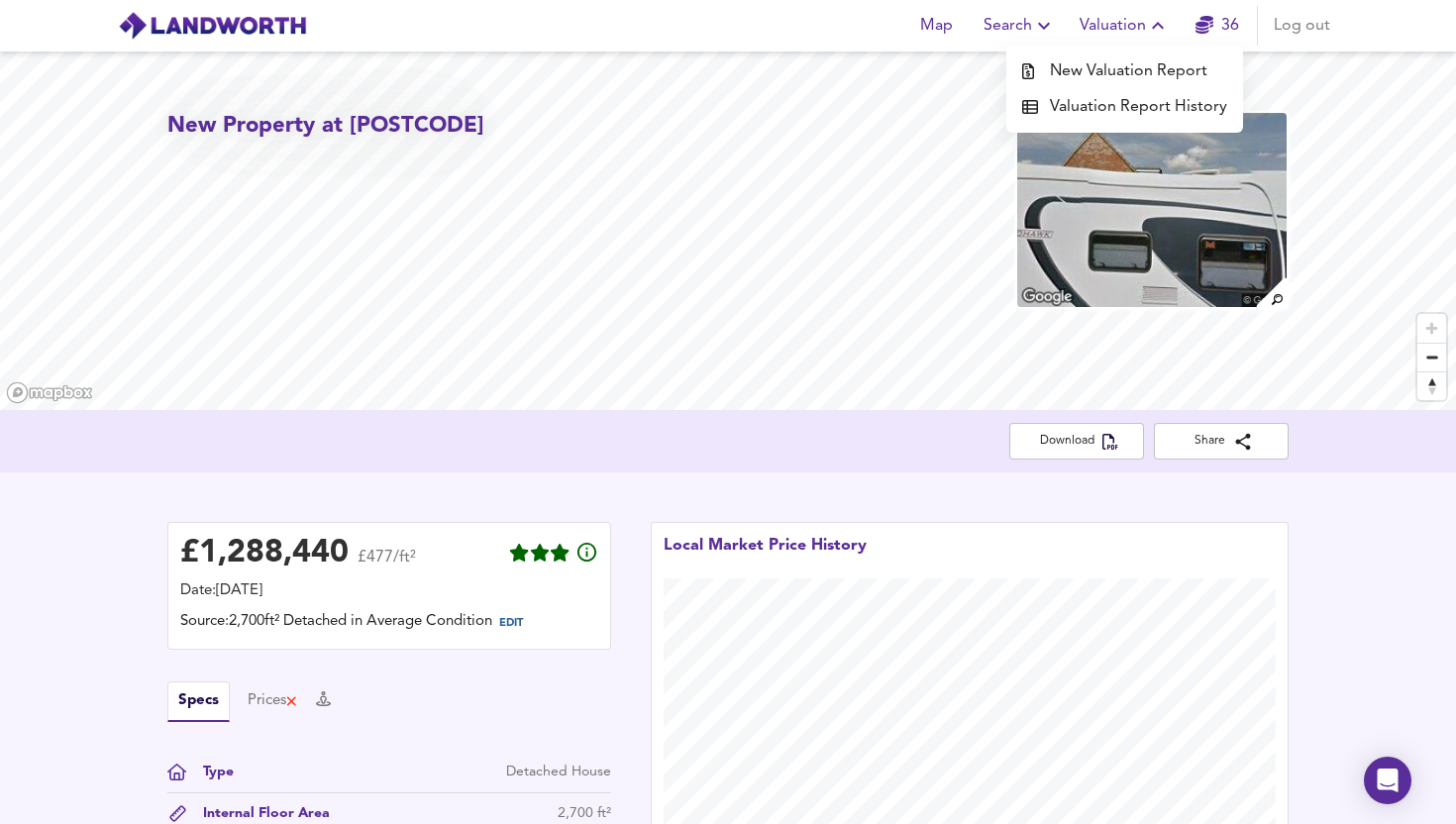 click on "Valuation Report History" at bounding box center (1124, 107) 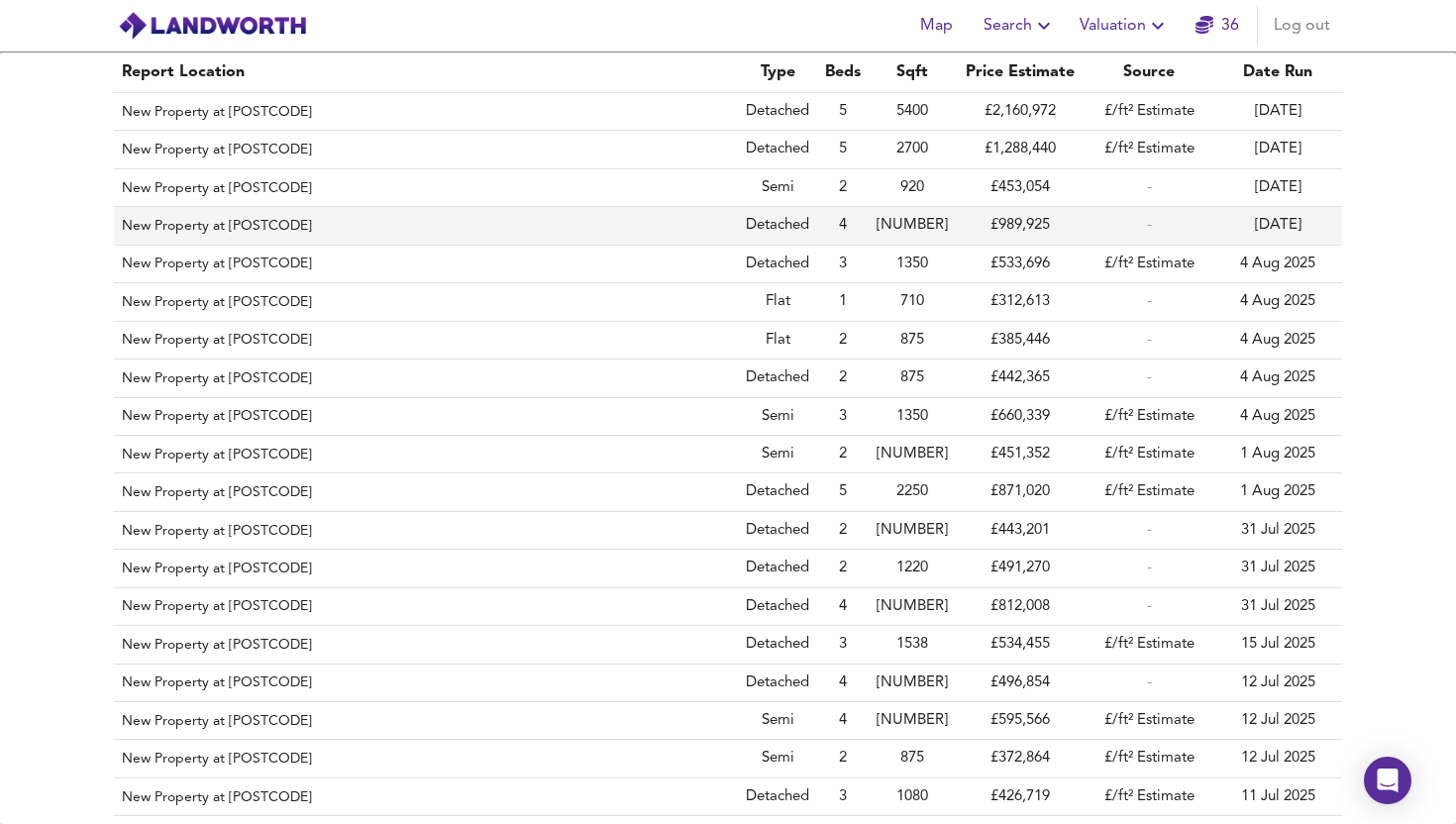 click on "£989,925" at bounding box center (1020, 226) 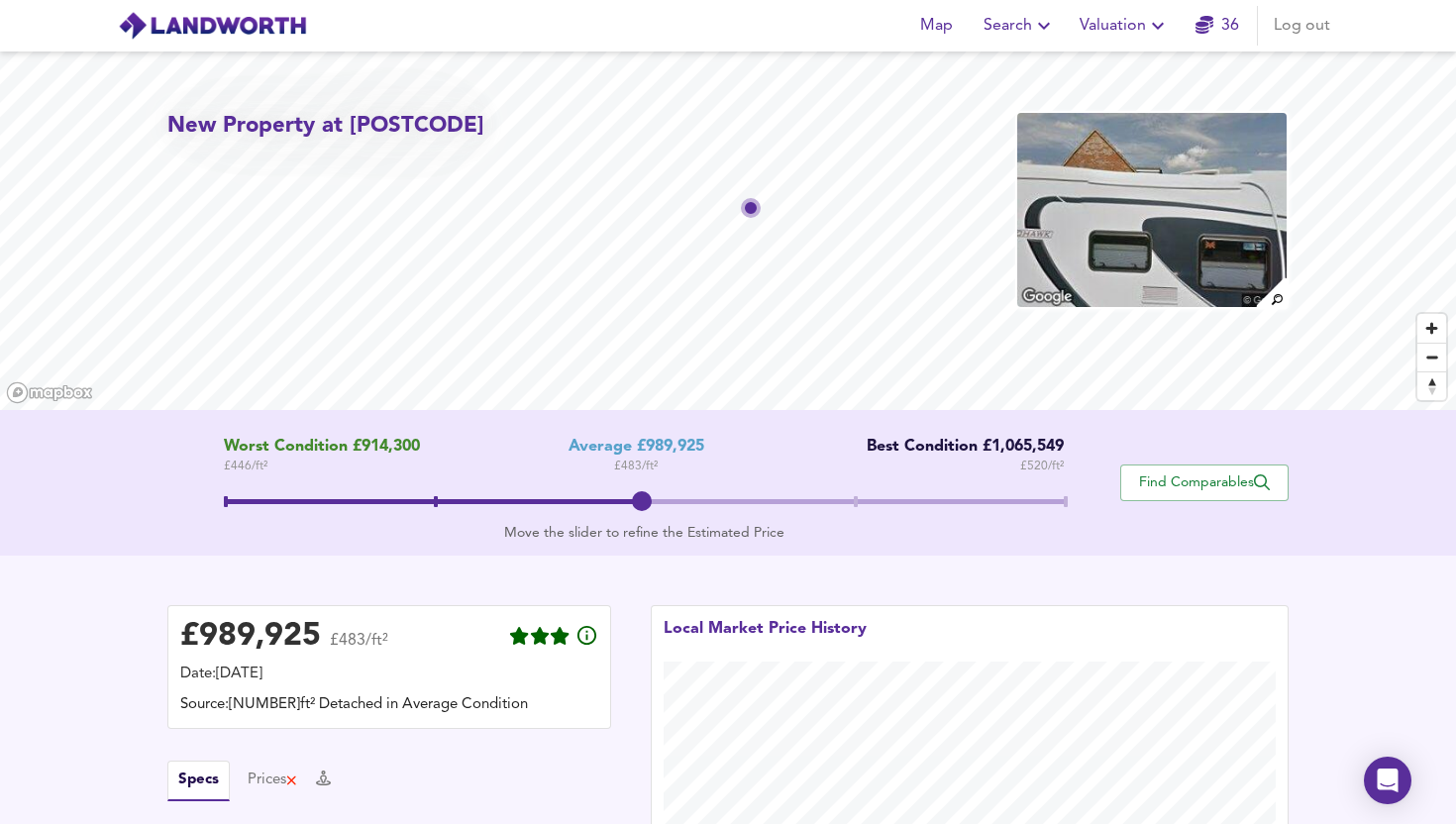 click on "Find Comparables" at bounding box center [1204, 482] 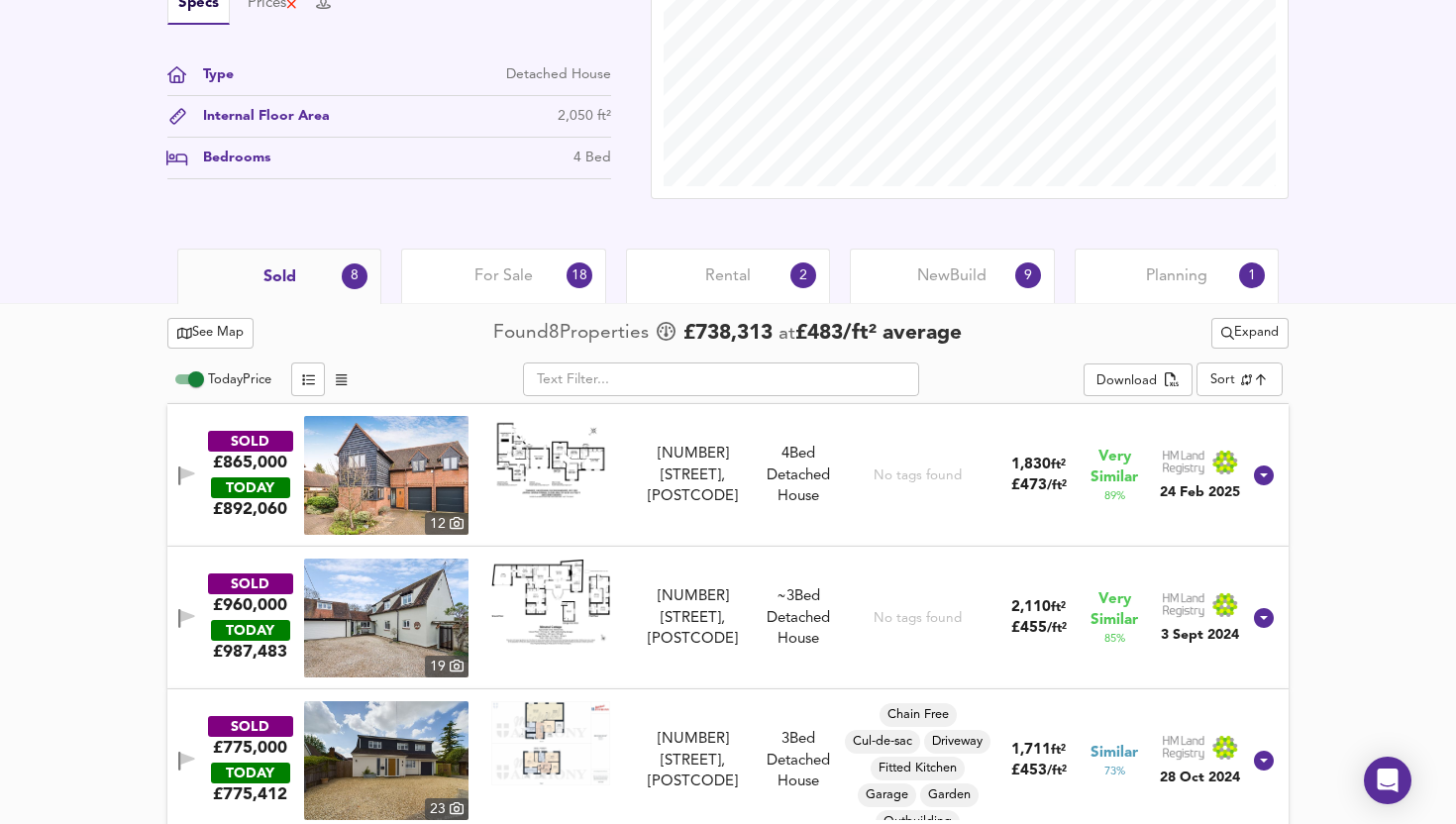 scroll, scrollTop: 733, scrollLeft: 0, axis: vertical 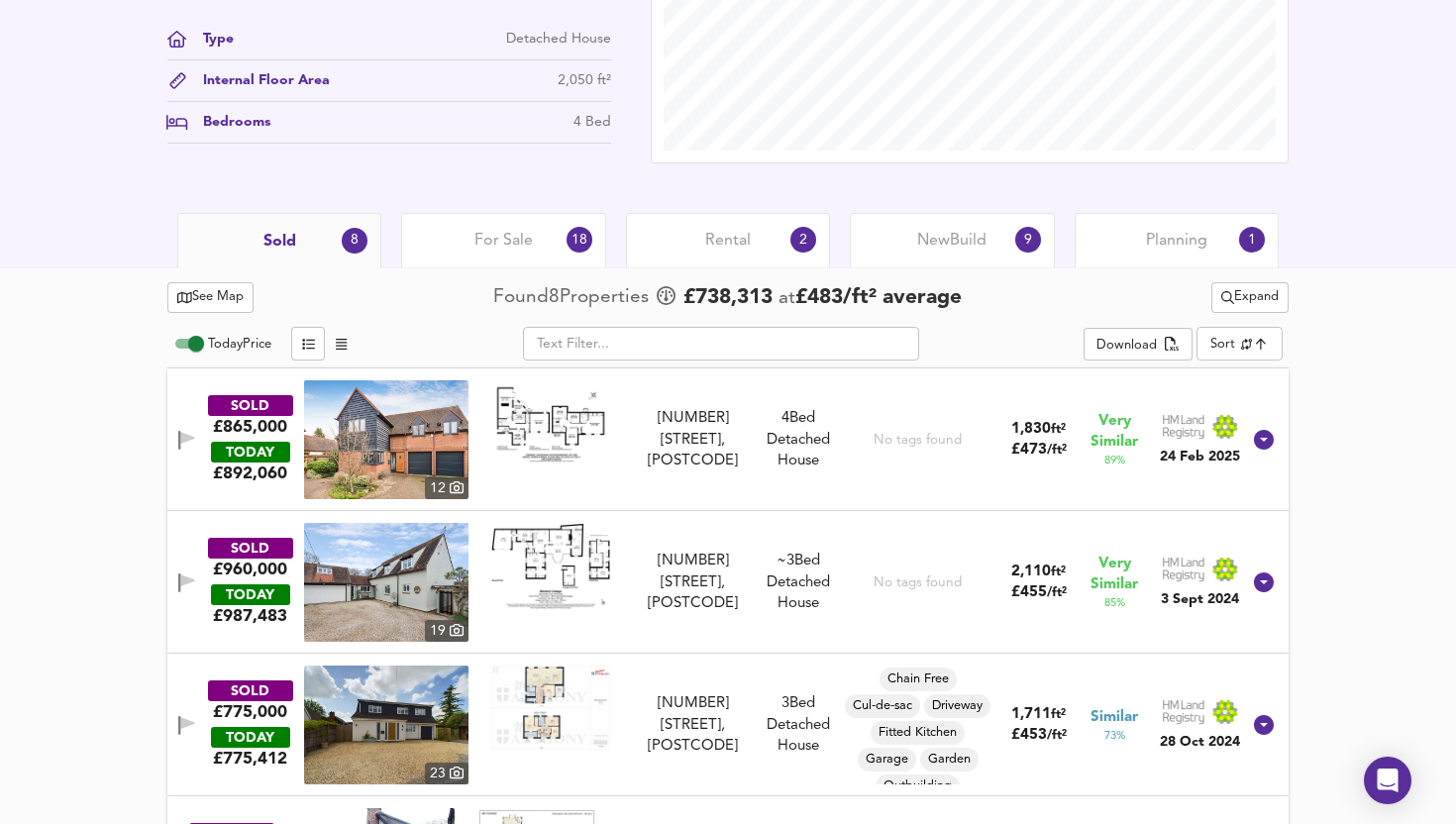 click on "[NUMBER] [STREET], [POSTCODE]" at bounding box center [693, 440] 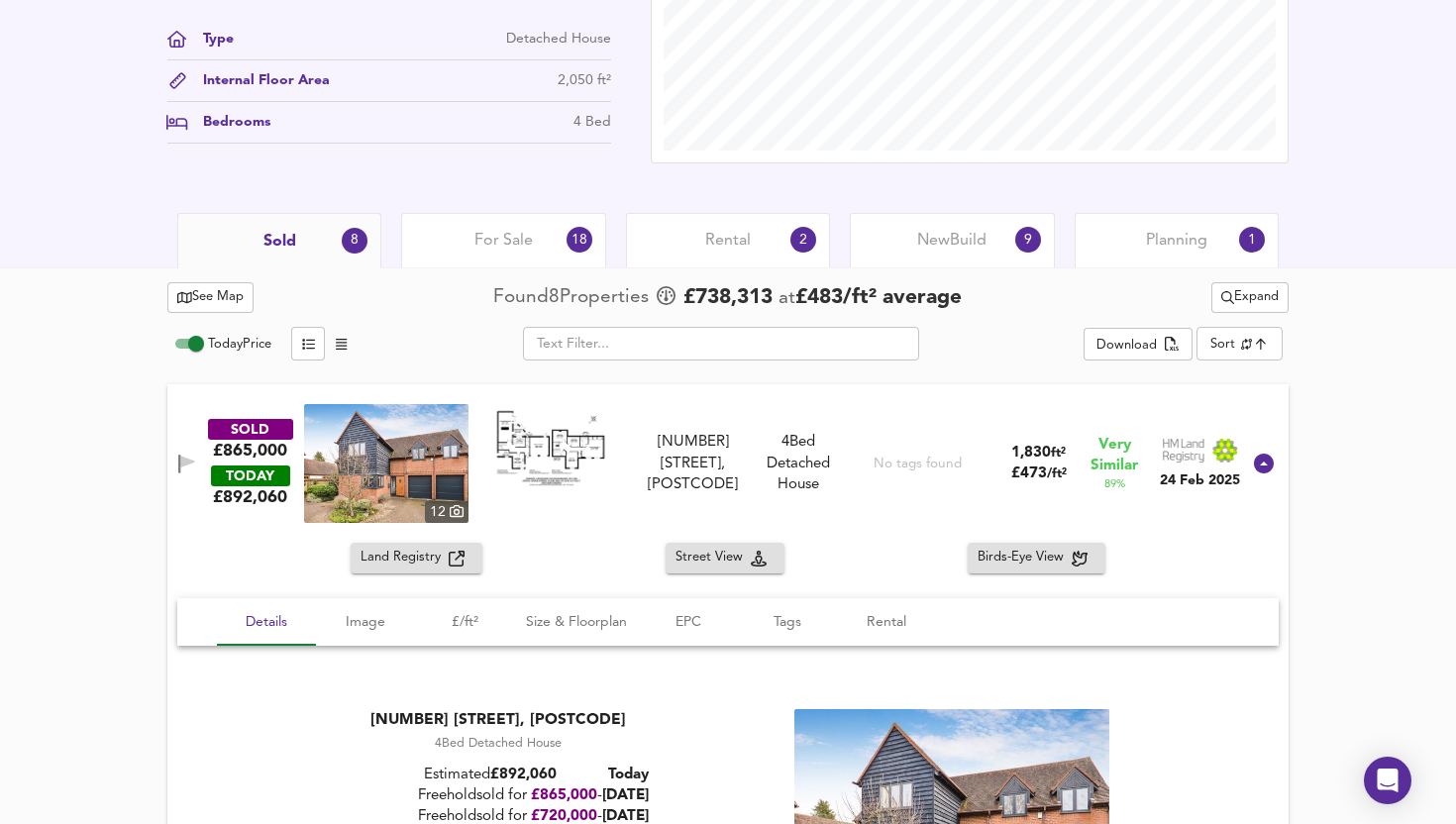 drag, startPoint x: 1011, startPoint y: 464, endPoint x: 889, endPoint y: 467, distance: 122.03688 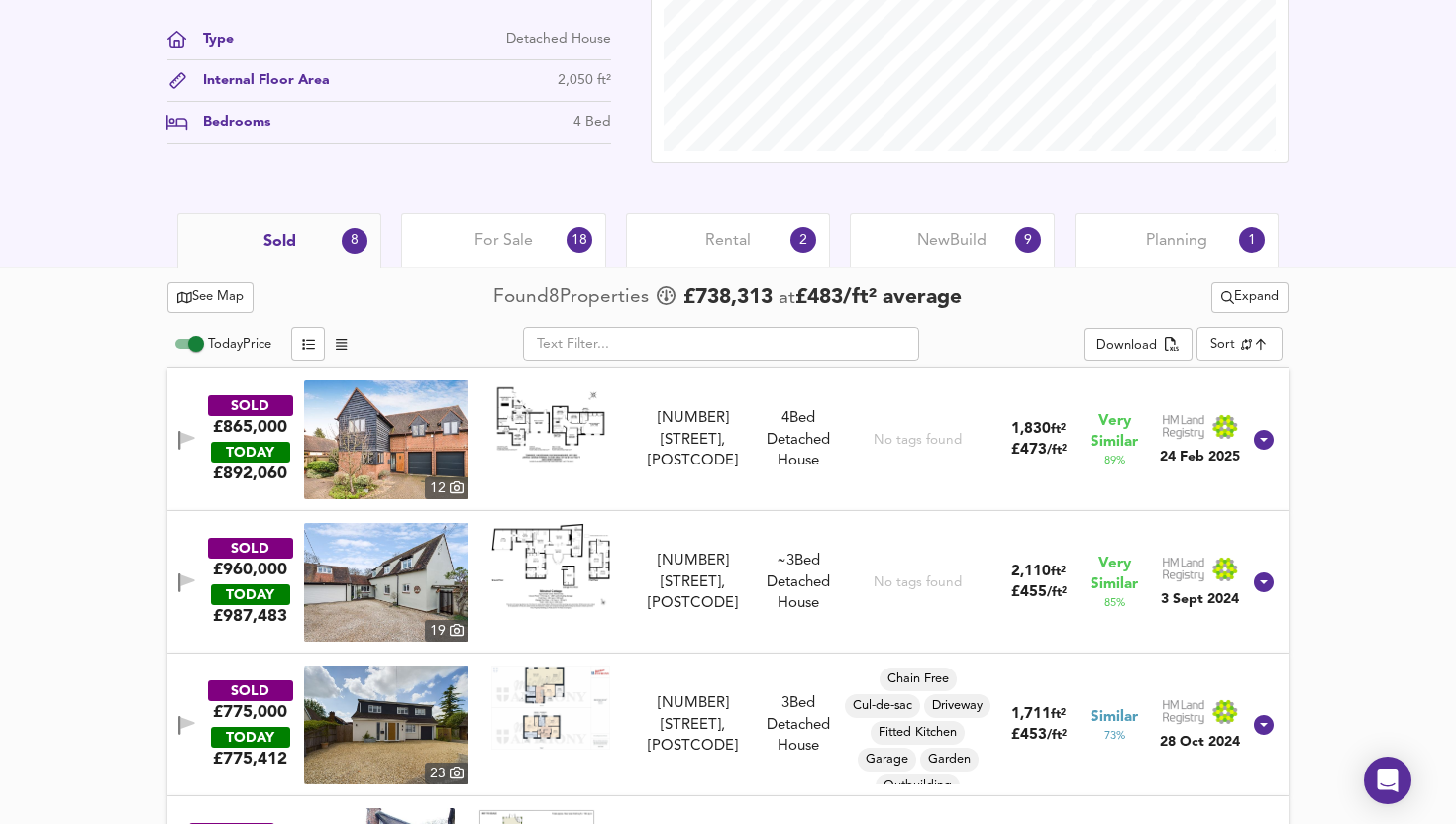 click at bounding box center (386, 440) 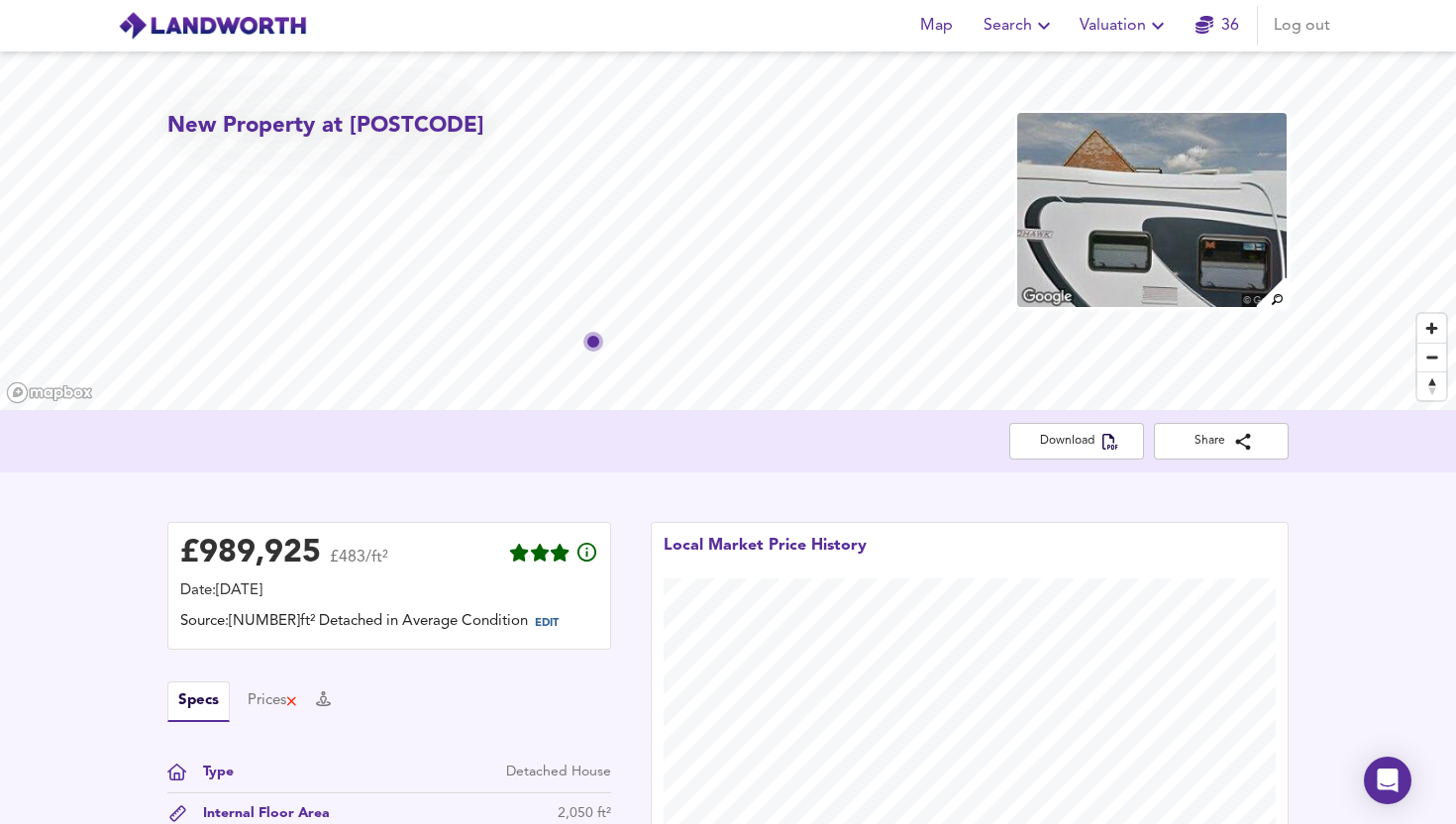 click on "Valuation" at bounding box center (1124, 26) 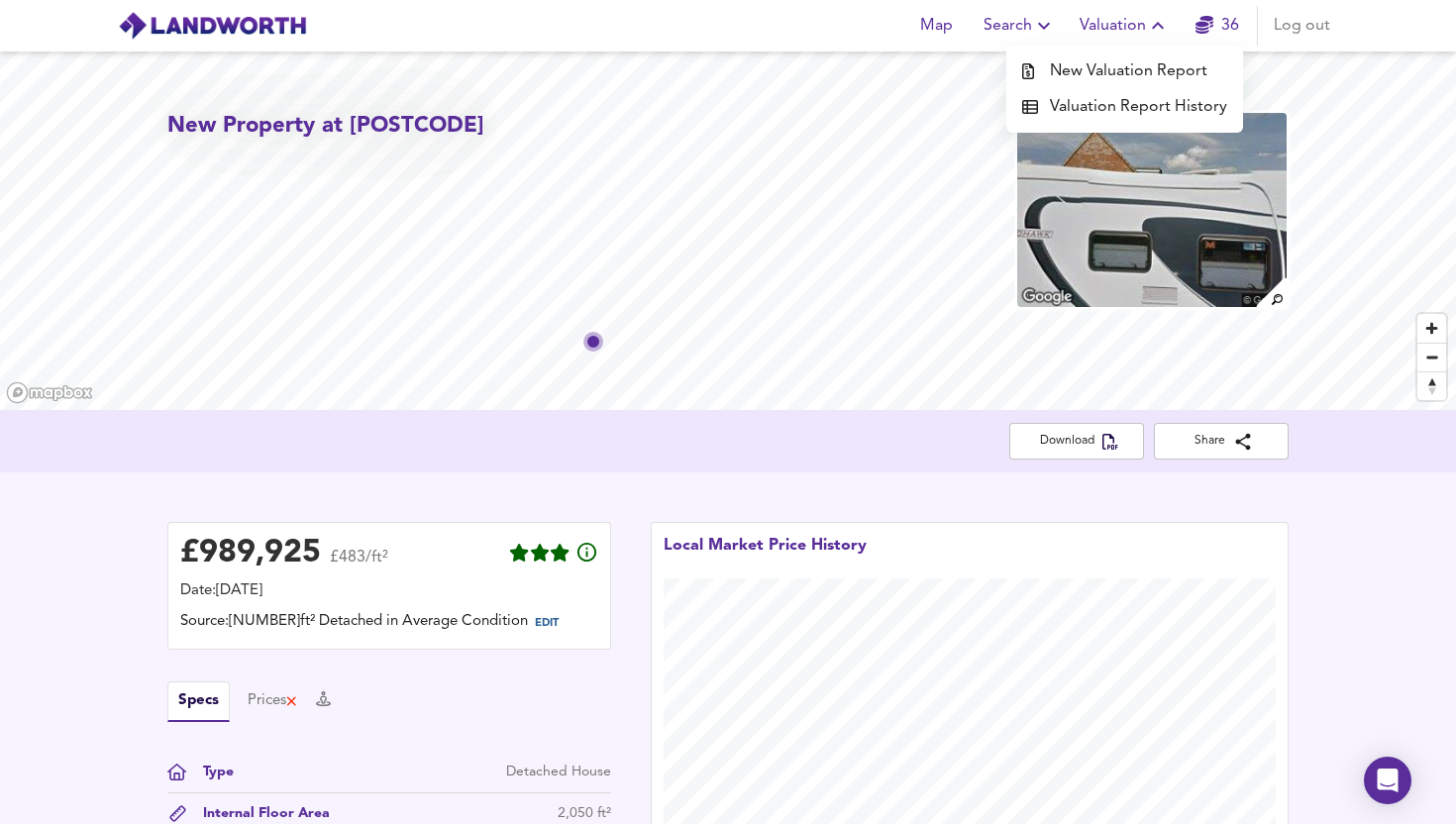 click on "Valuation Report History" at bounding box center (1124, 107) 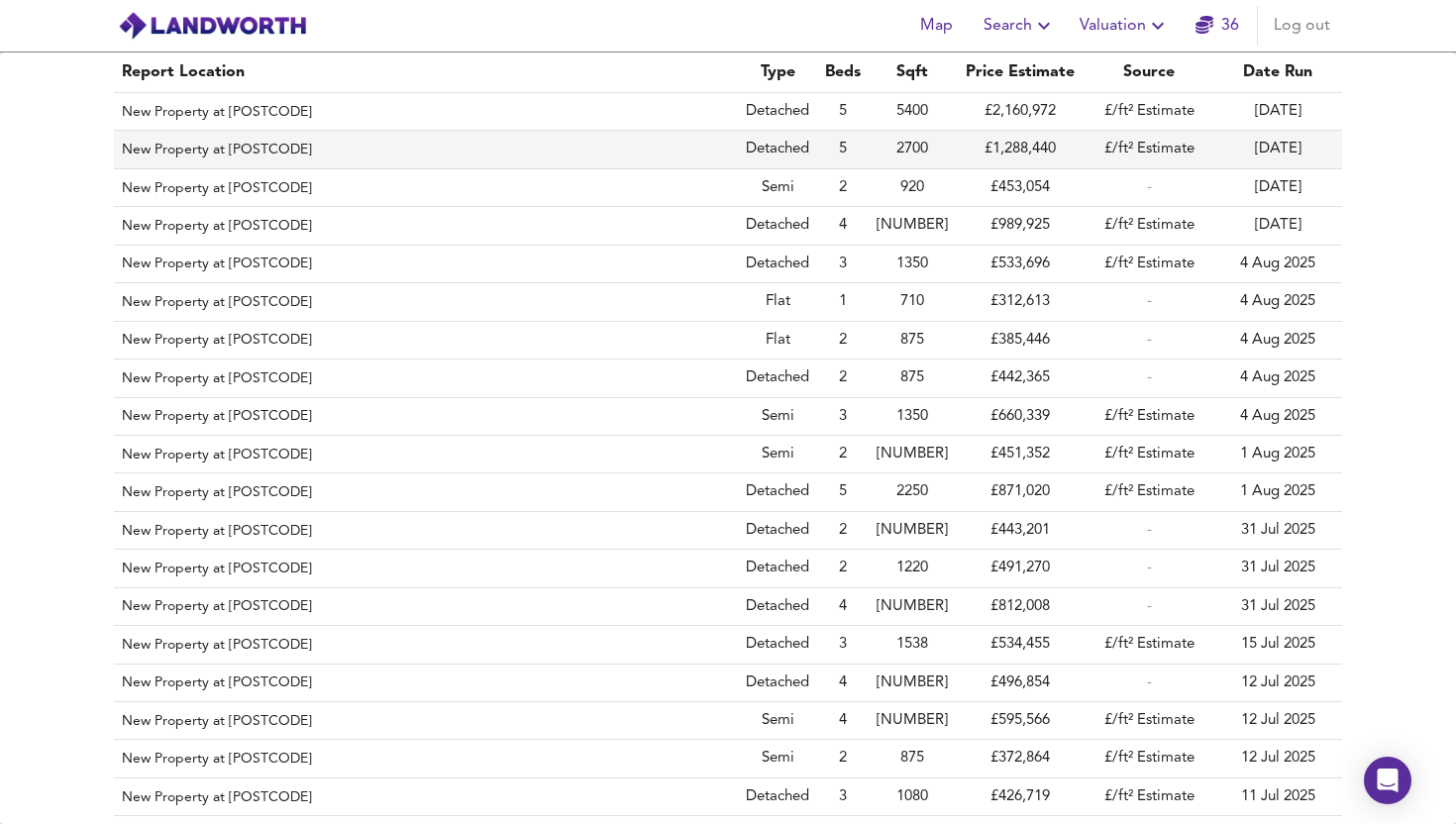click on "2700" at bounding box center [912, 150] 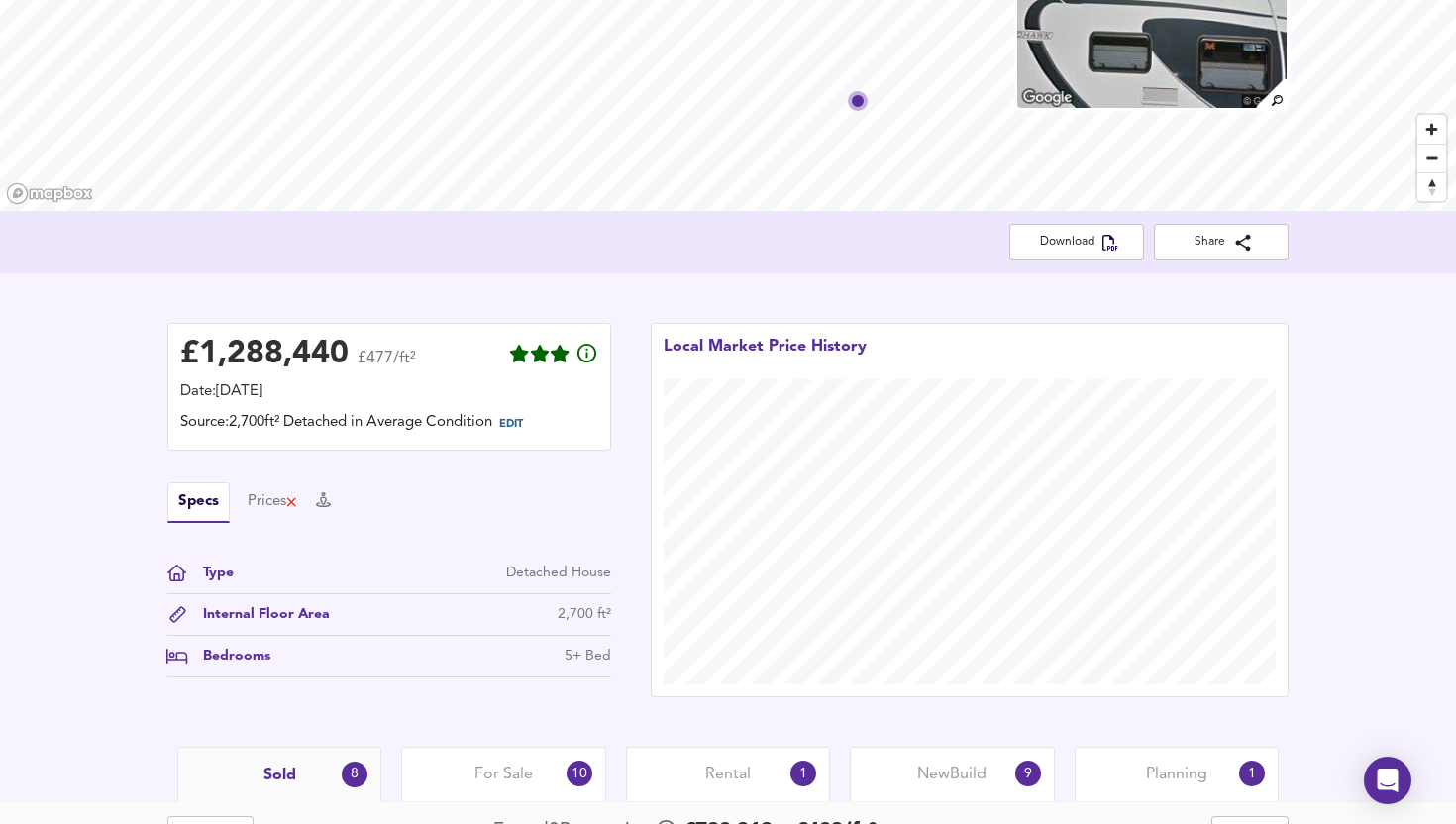 scroll, scrollTop: 0, scrollLeft: 0, axis: both 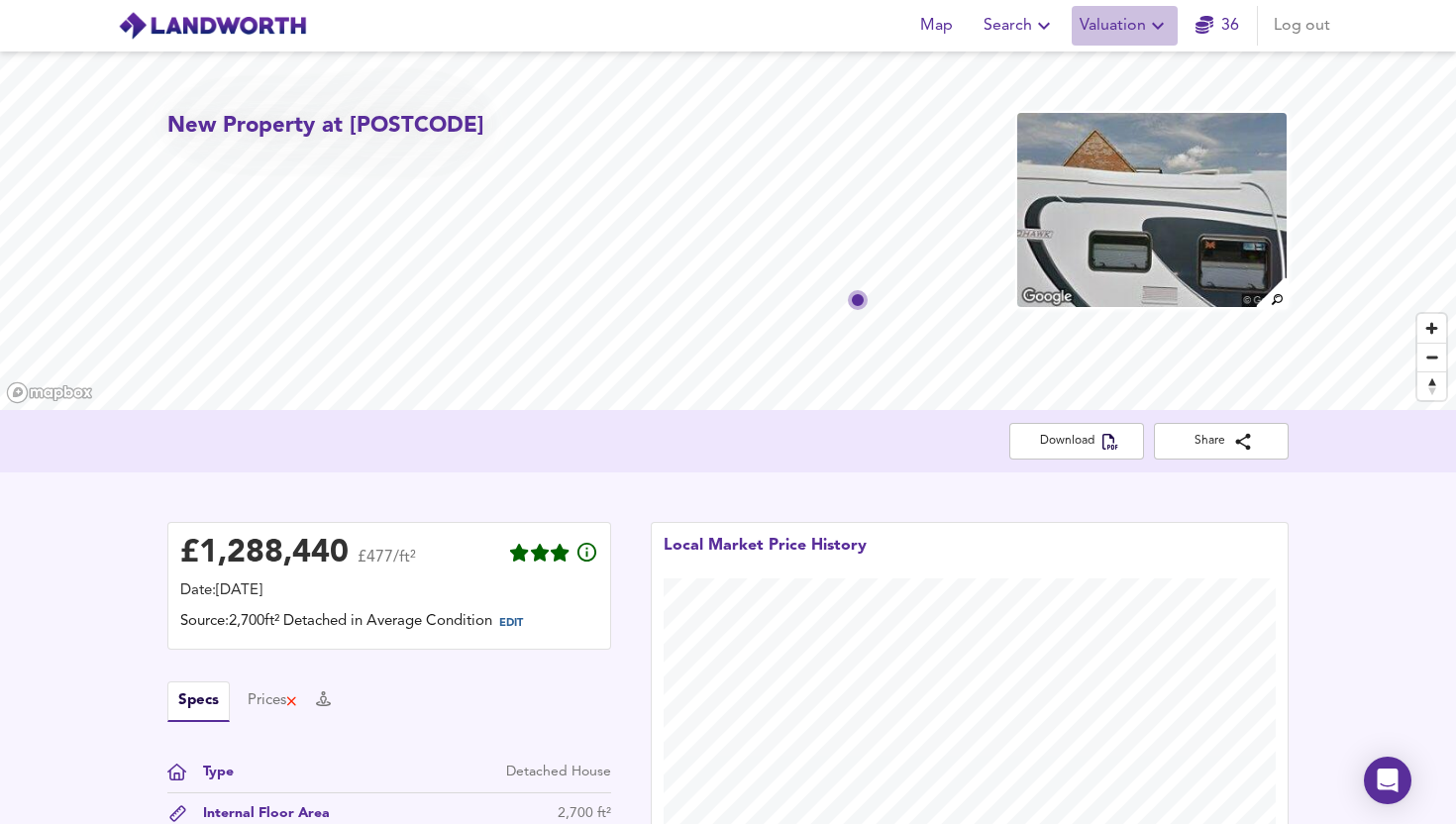 click on "Valuation" at bounding box center [1124, 26] 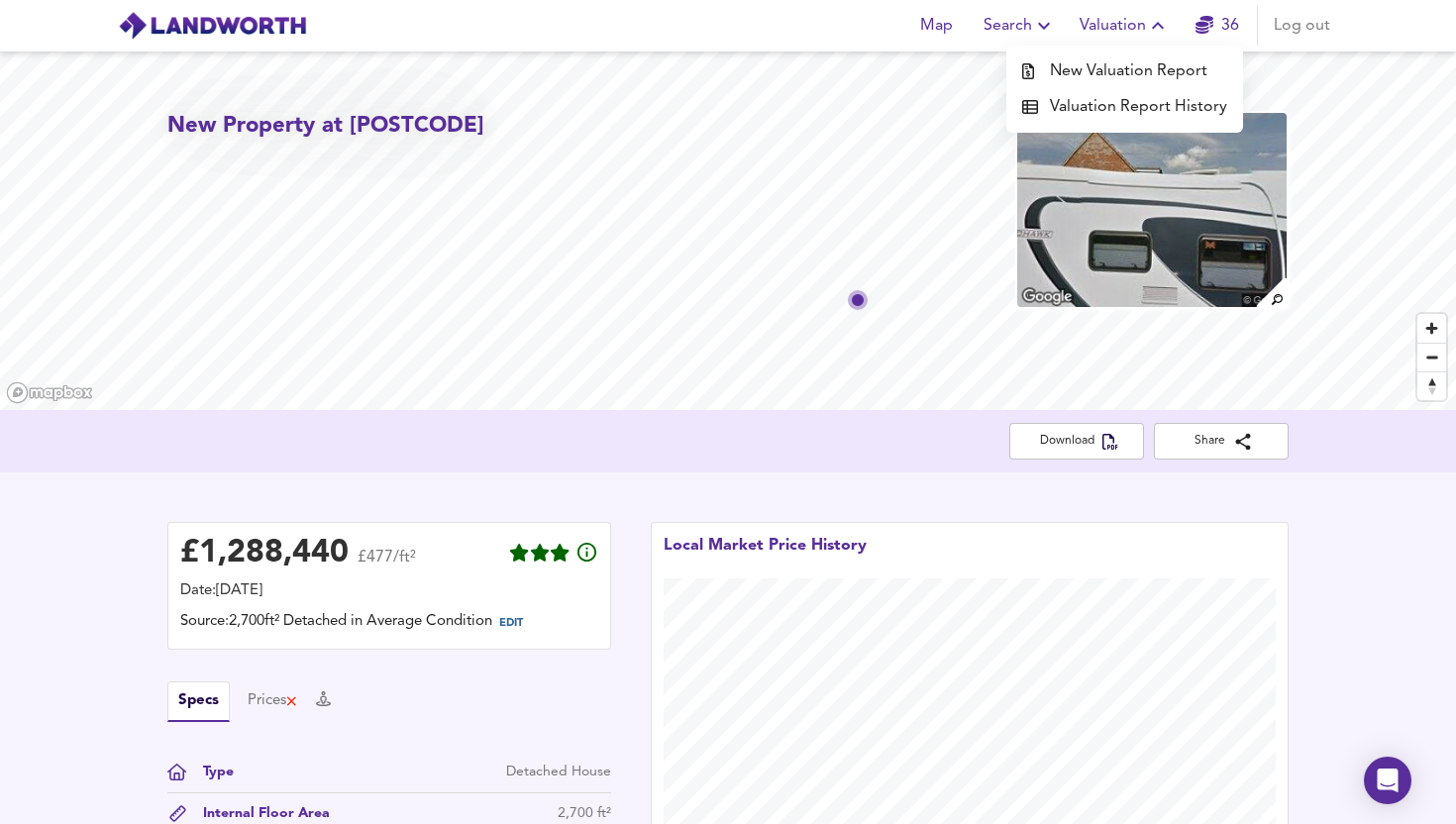 click on "New Valuation Report" at bounding box center [1124, 71] 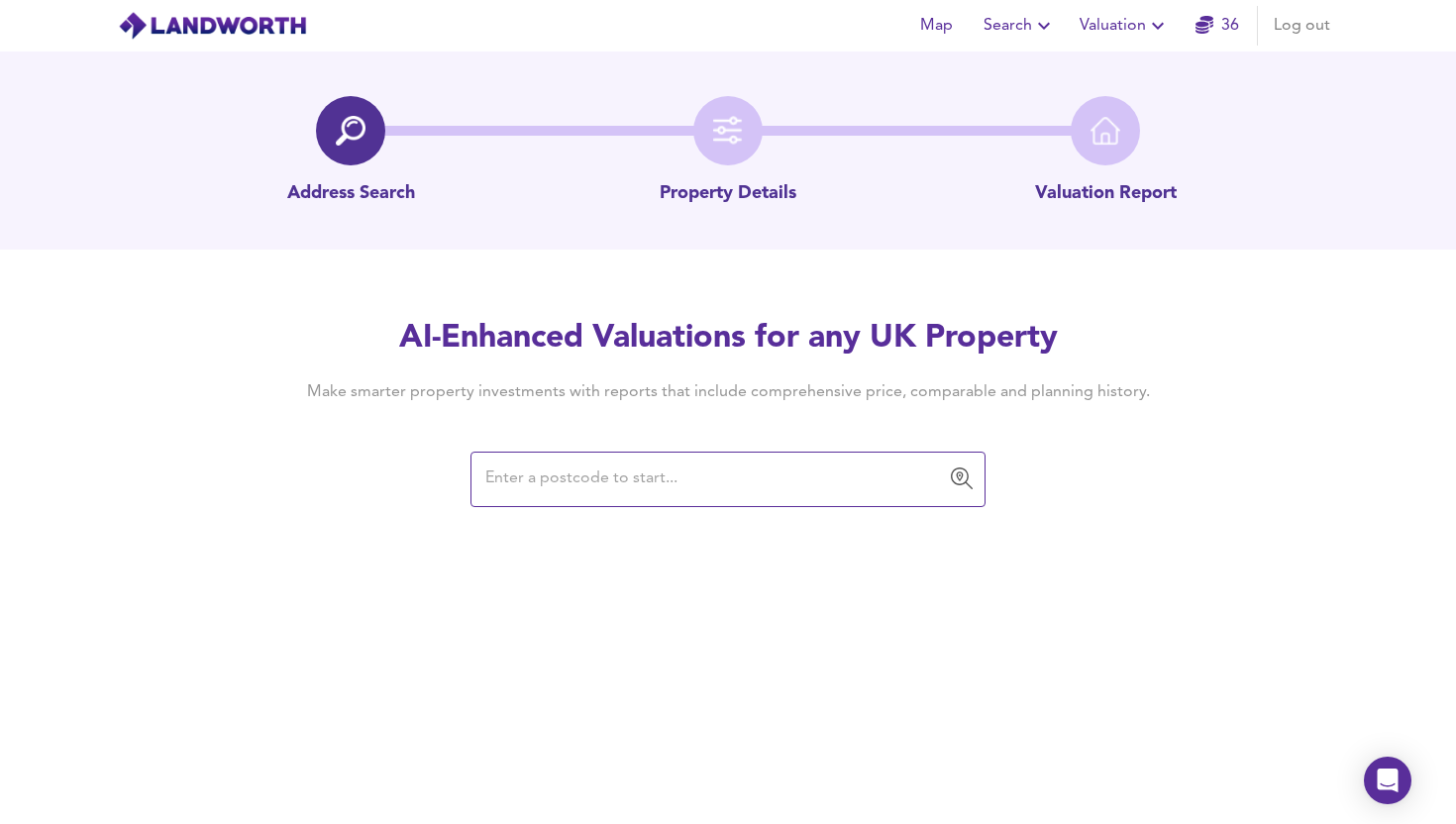 paste on "[POSTCODE]" 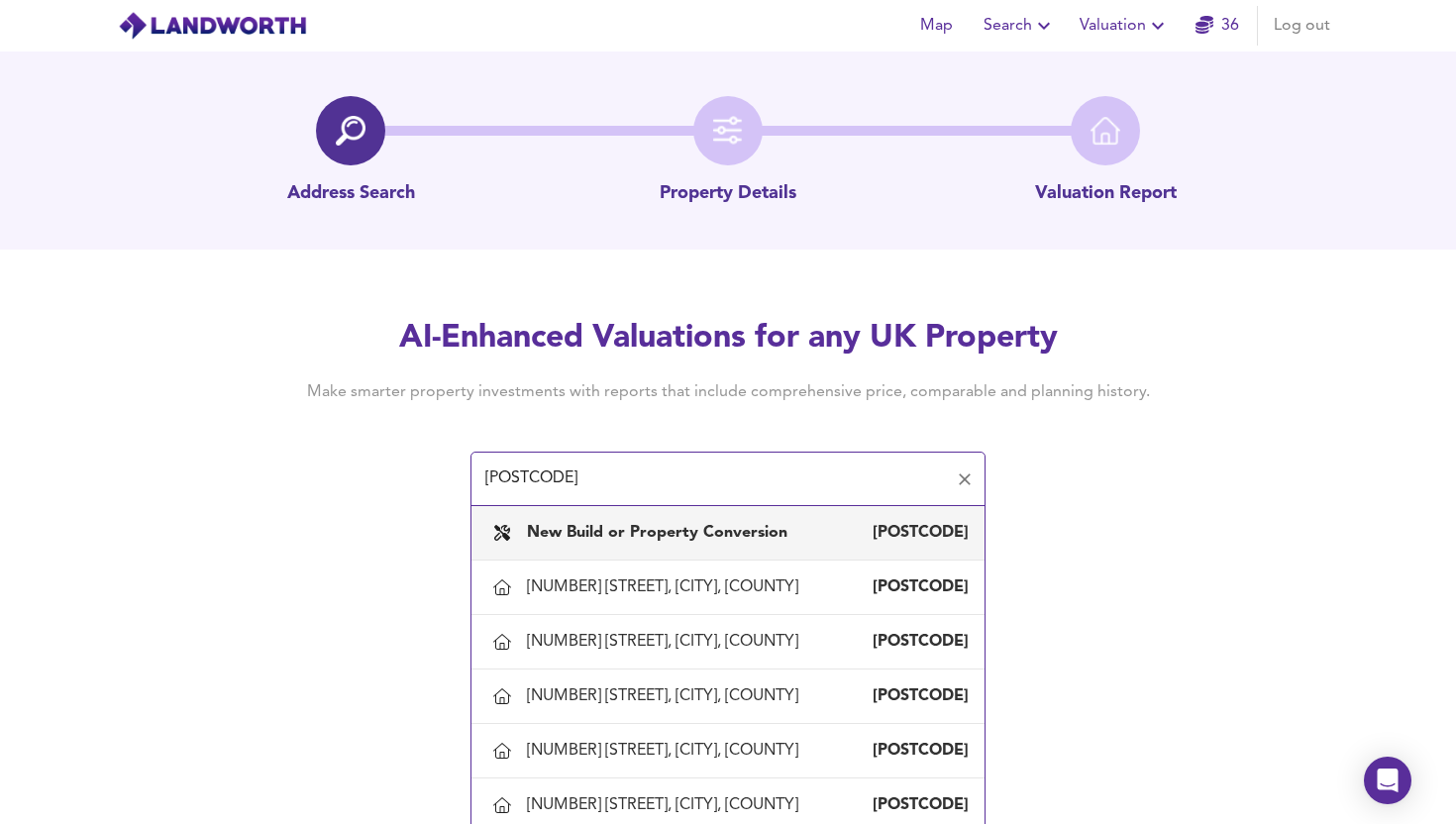 click on "New Build or Property Conversion    [POSTCODE]" at bounding box center [728, 533] 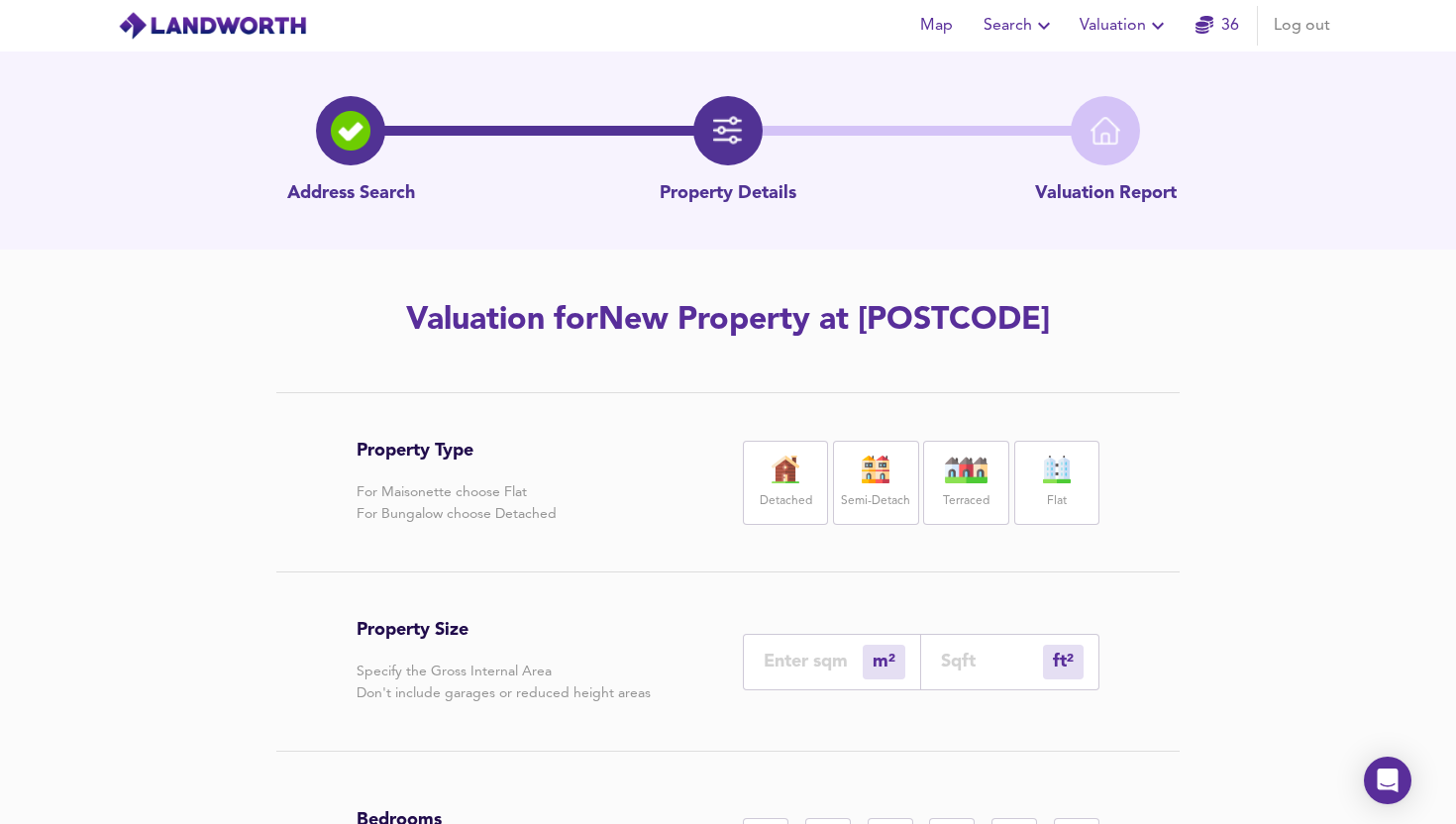 drag, startPoint x: 895, startPoint y: 479, endPoint x: 922, endPoint y: 650, distance: 173.1185 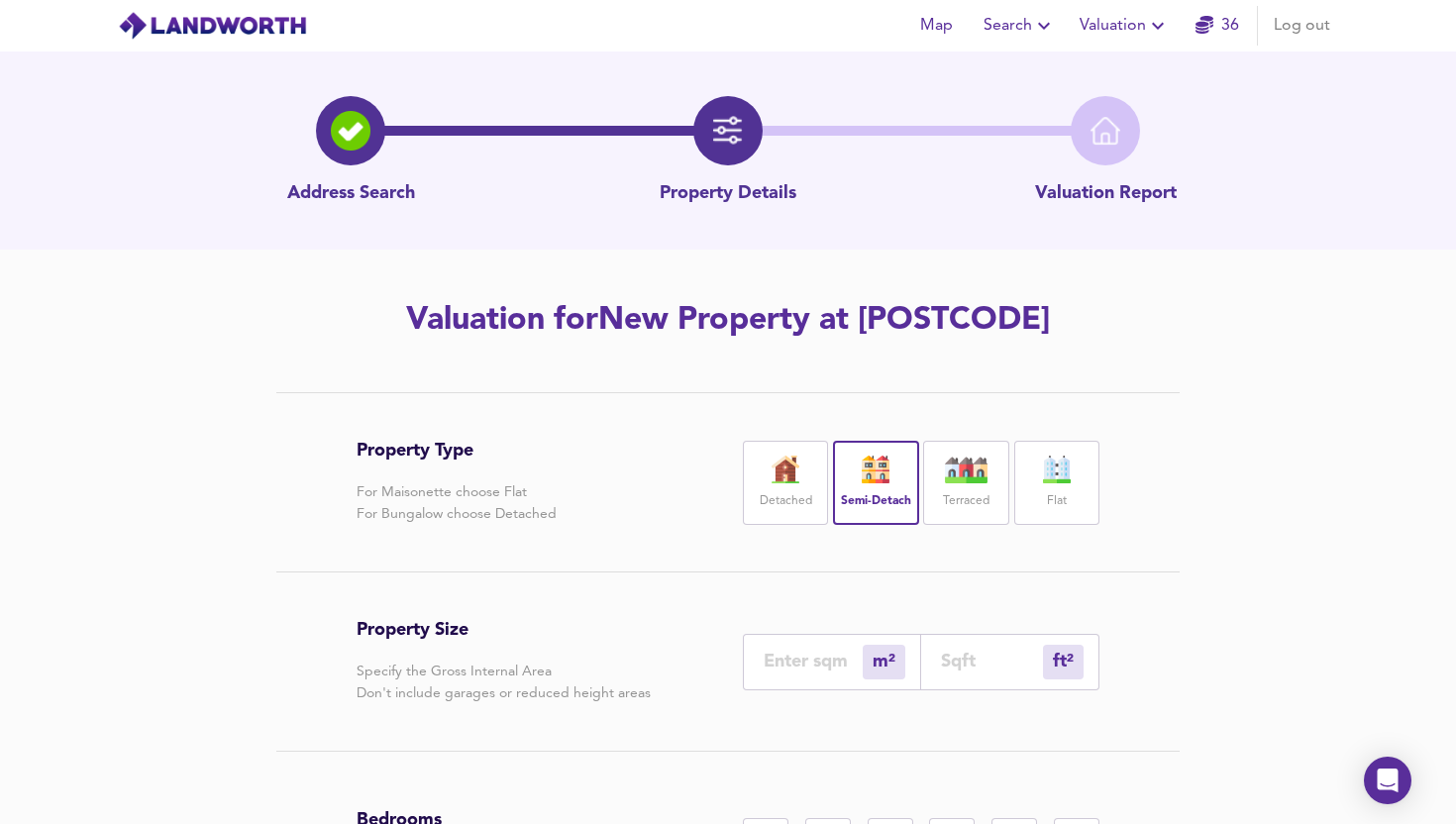 click at bounding box center (991, 661) 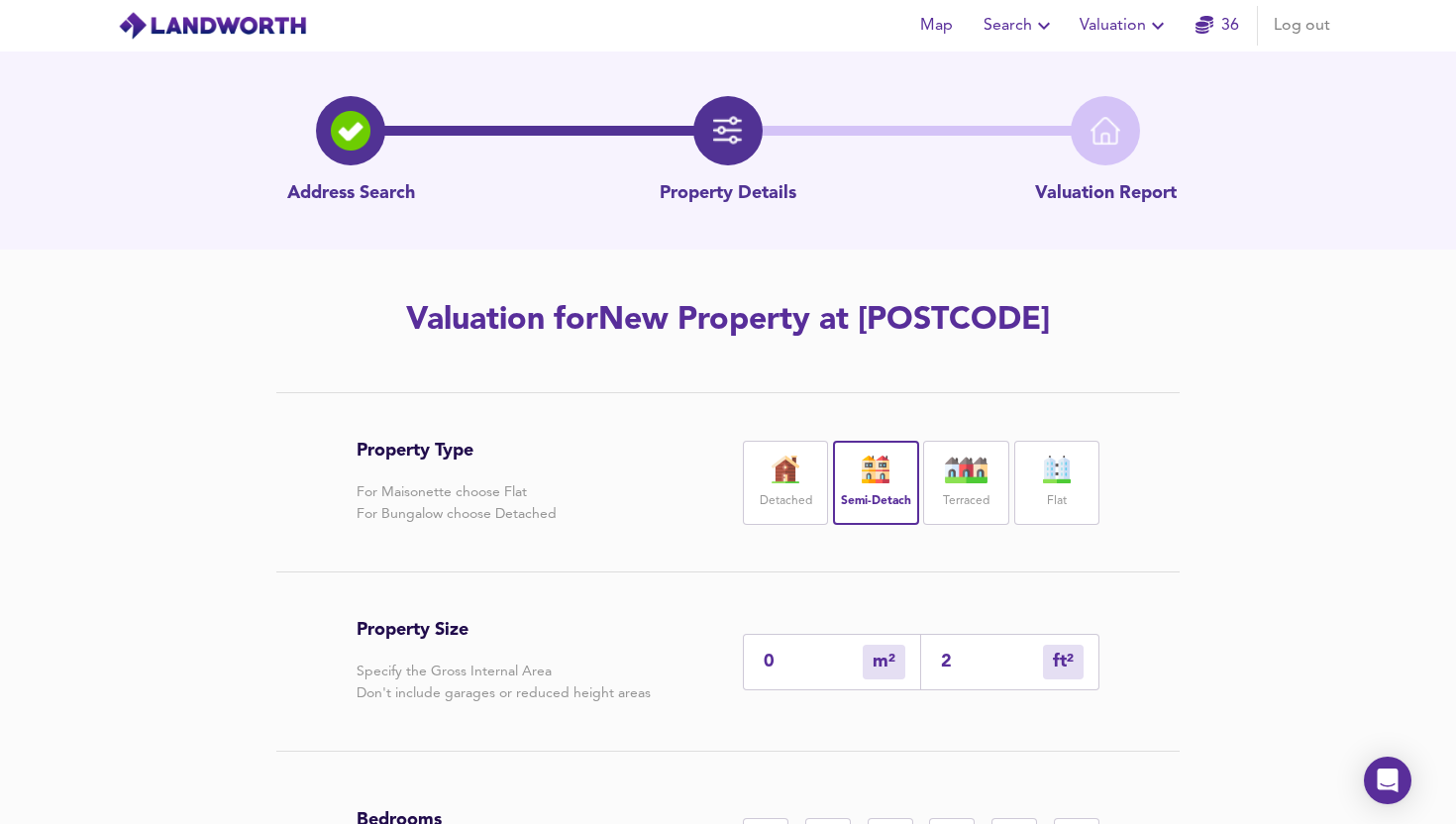 type on "3" 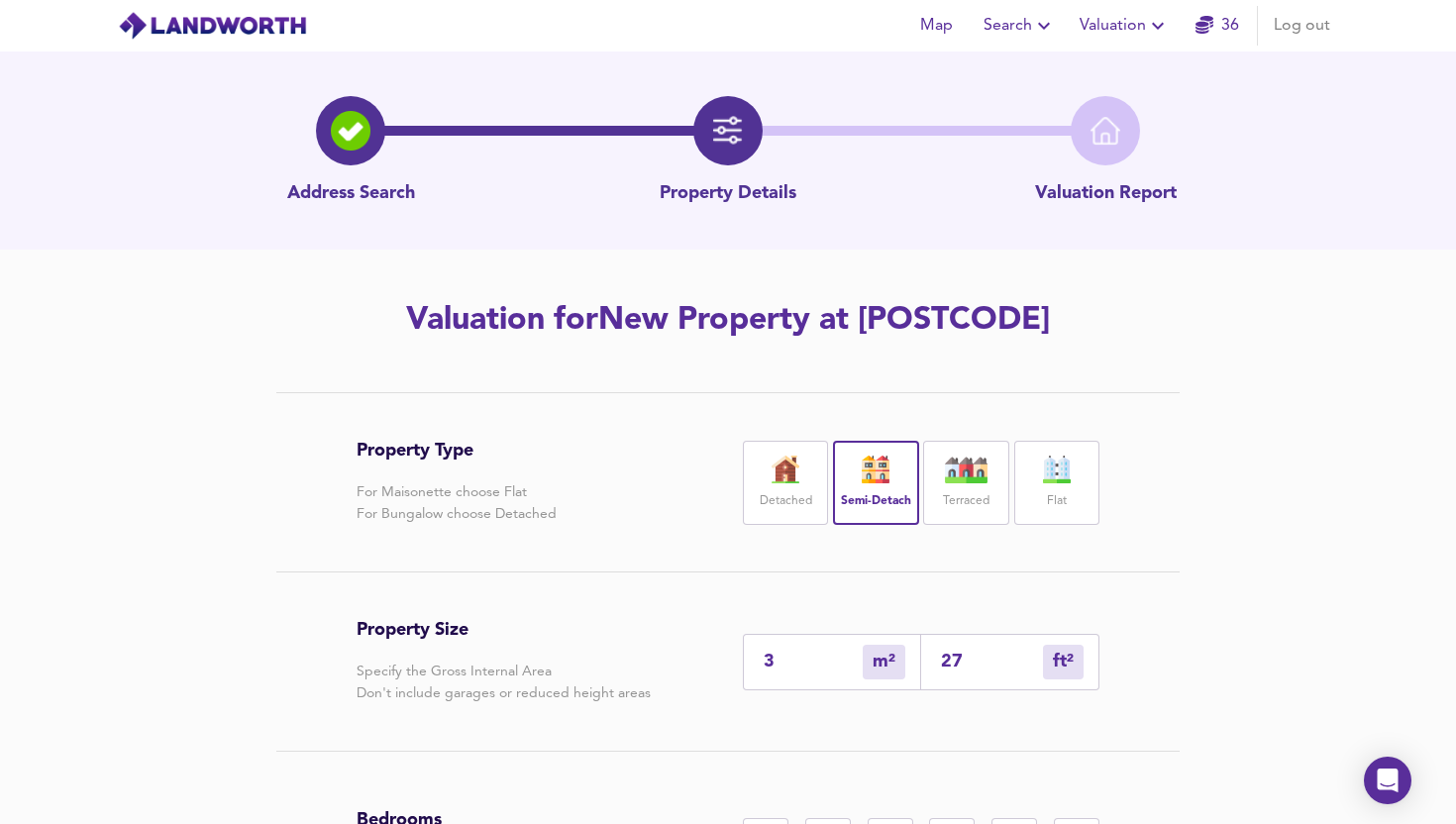 type on "25" 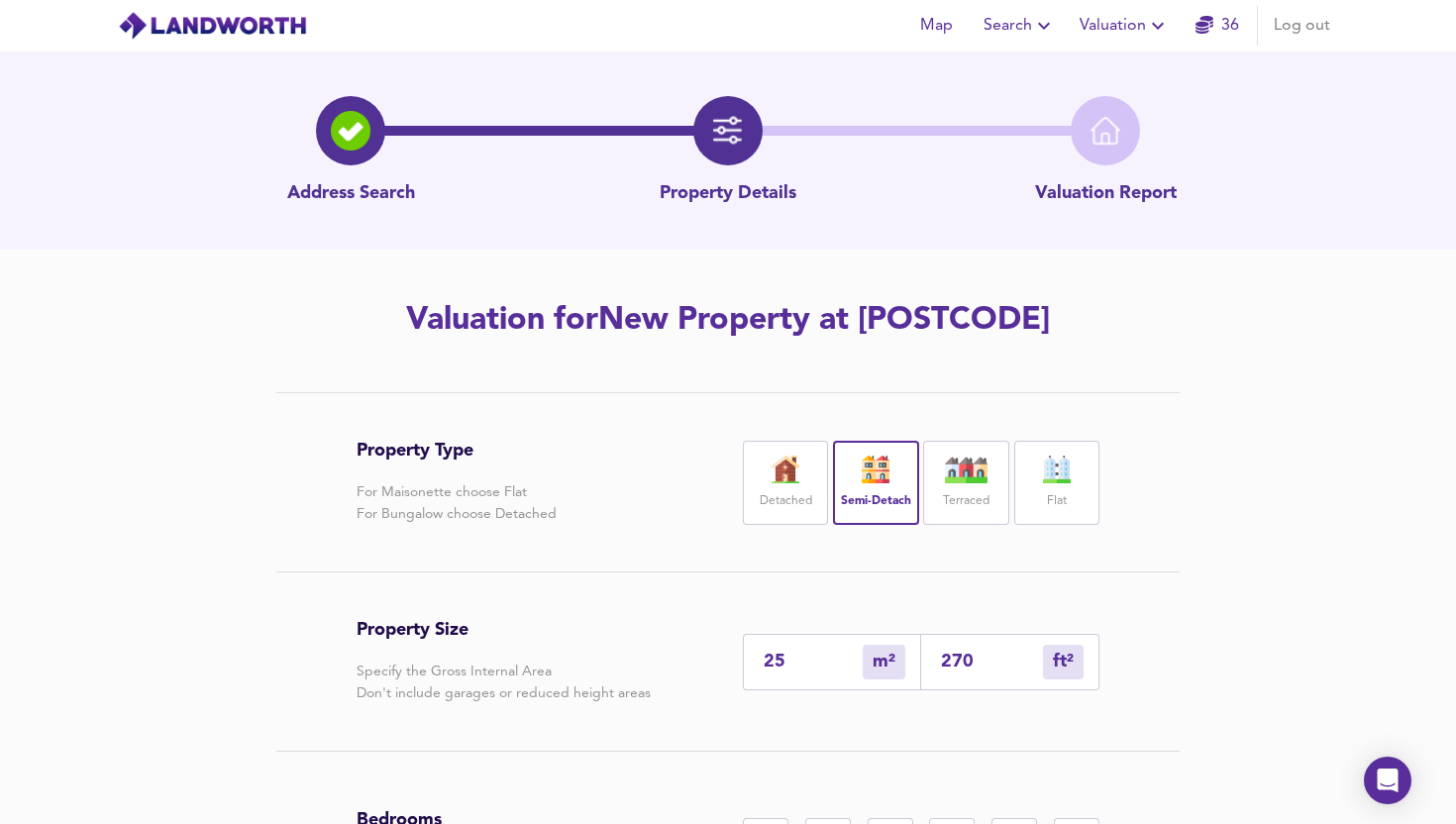 type on "251" 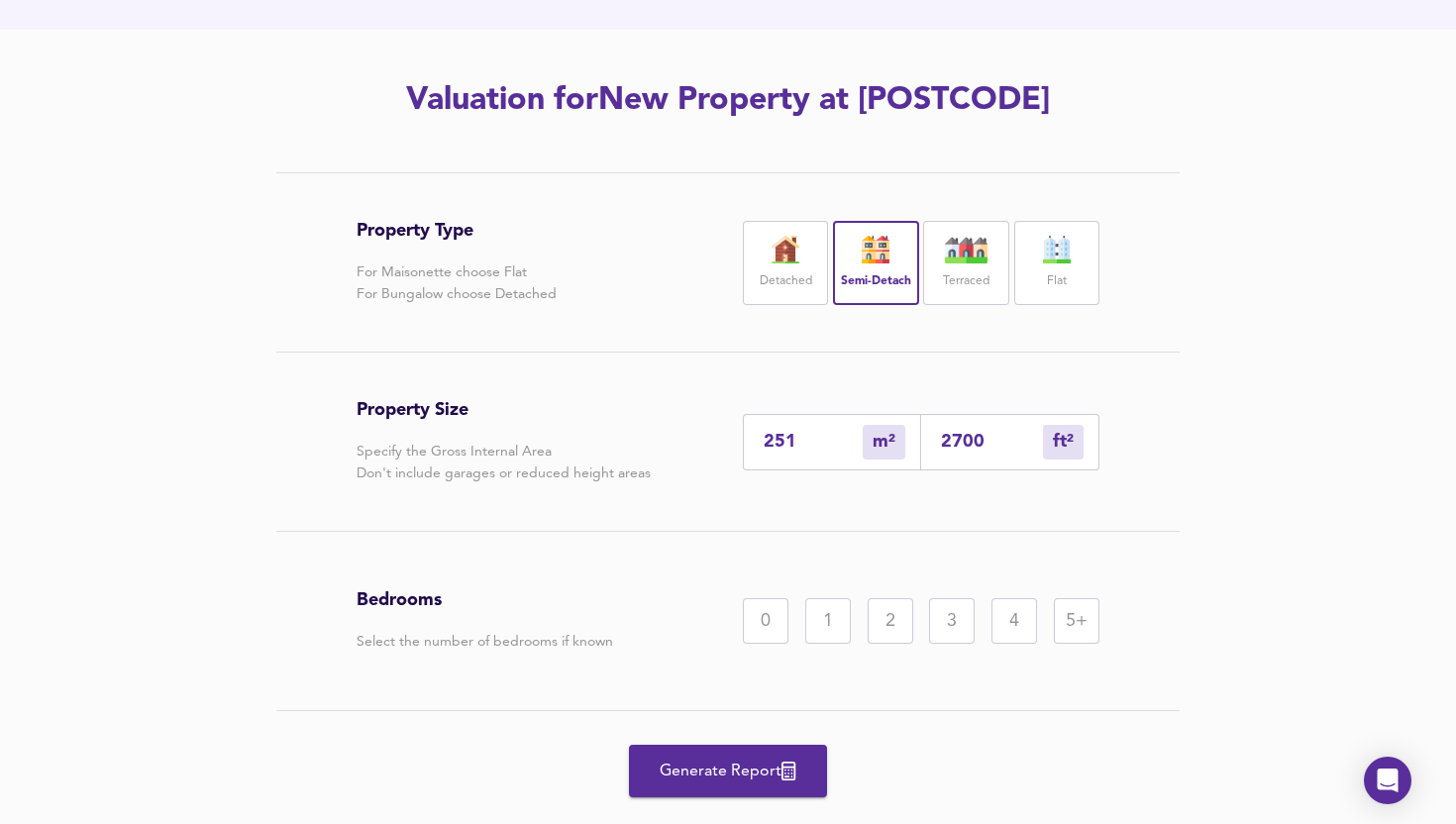 scroll, scrollTop: 266, scrollLeft: 0, axis: vertical 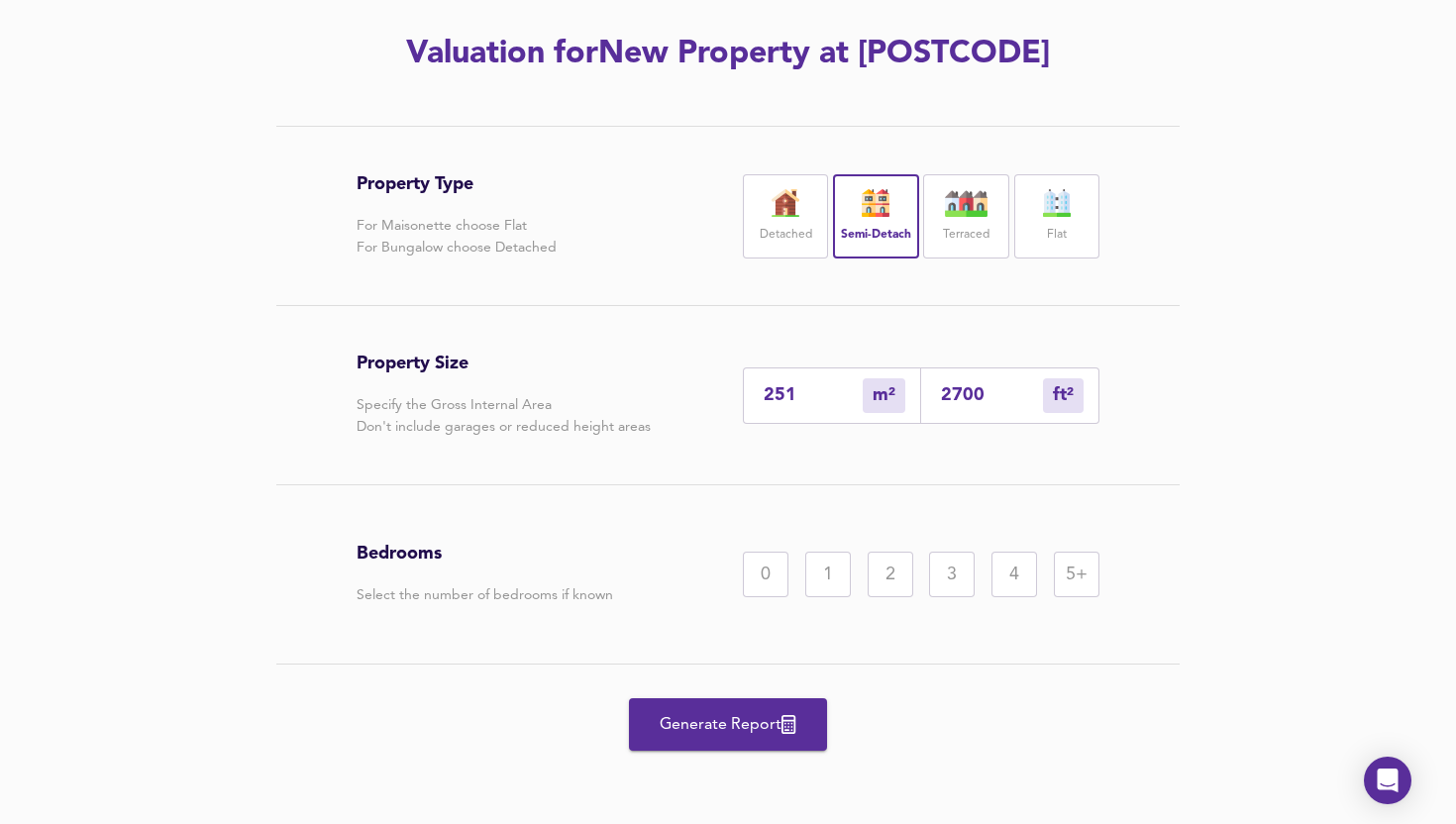 type on "2700" 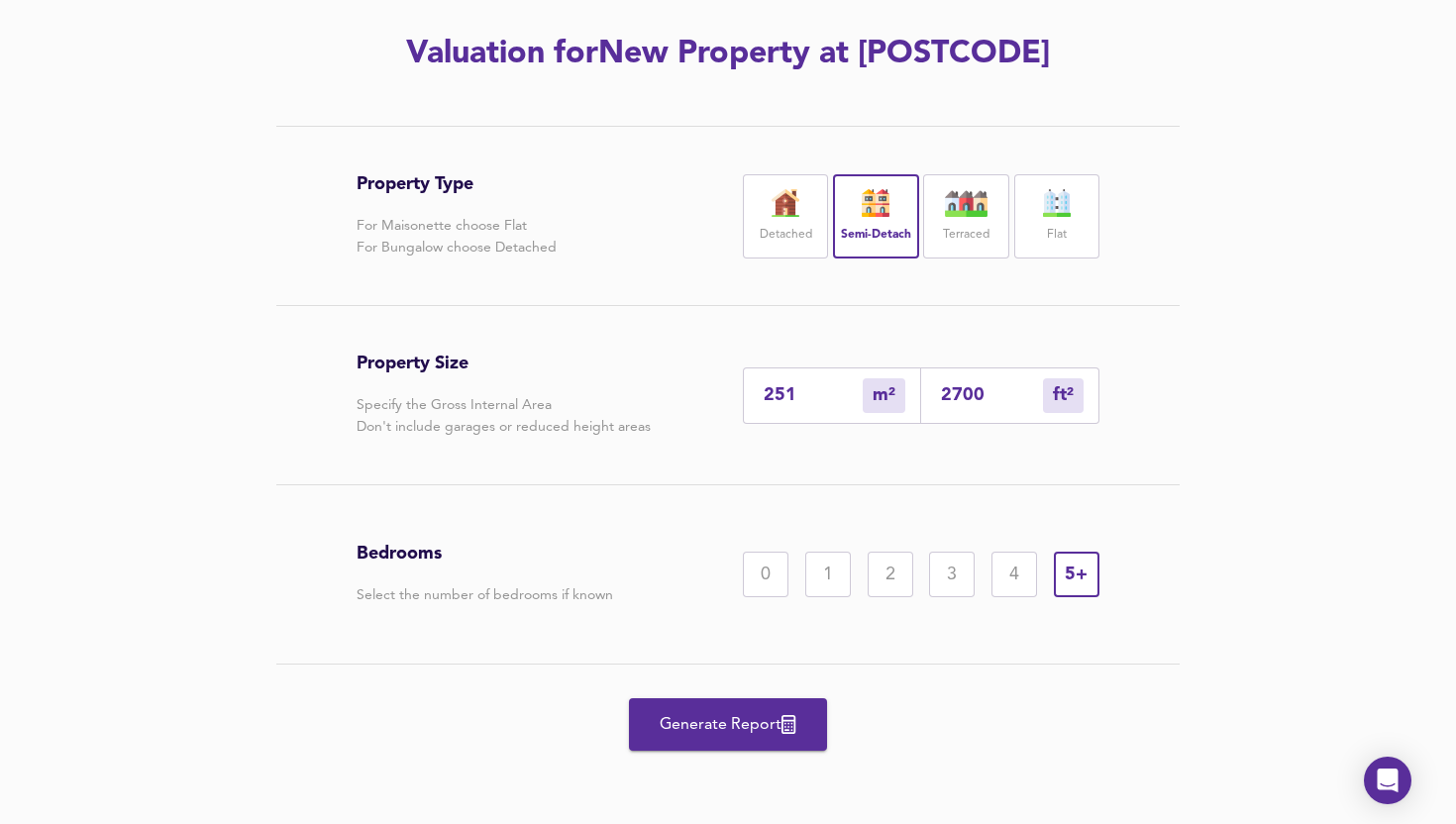 click on "Generate Report" at bounding box center [728, 725] 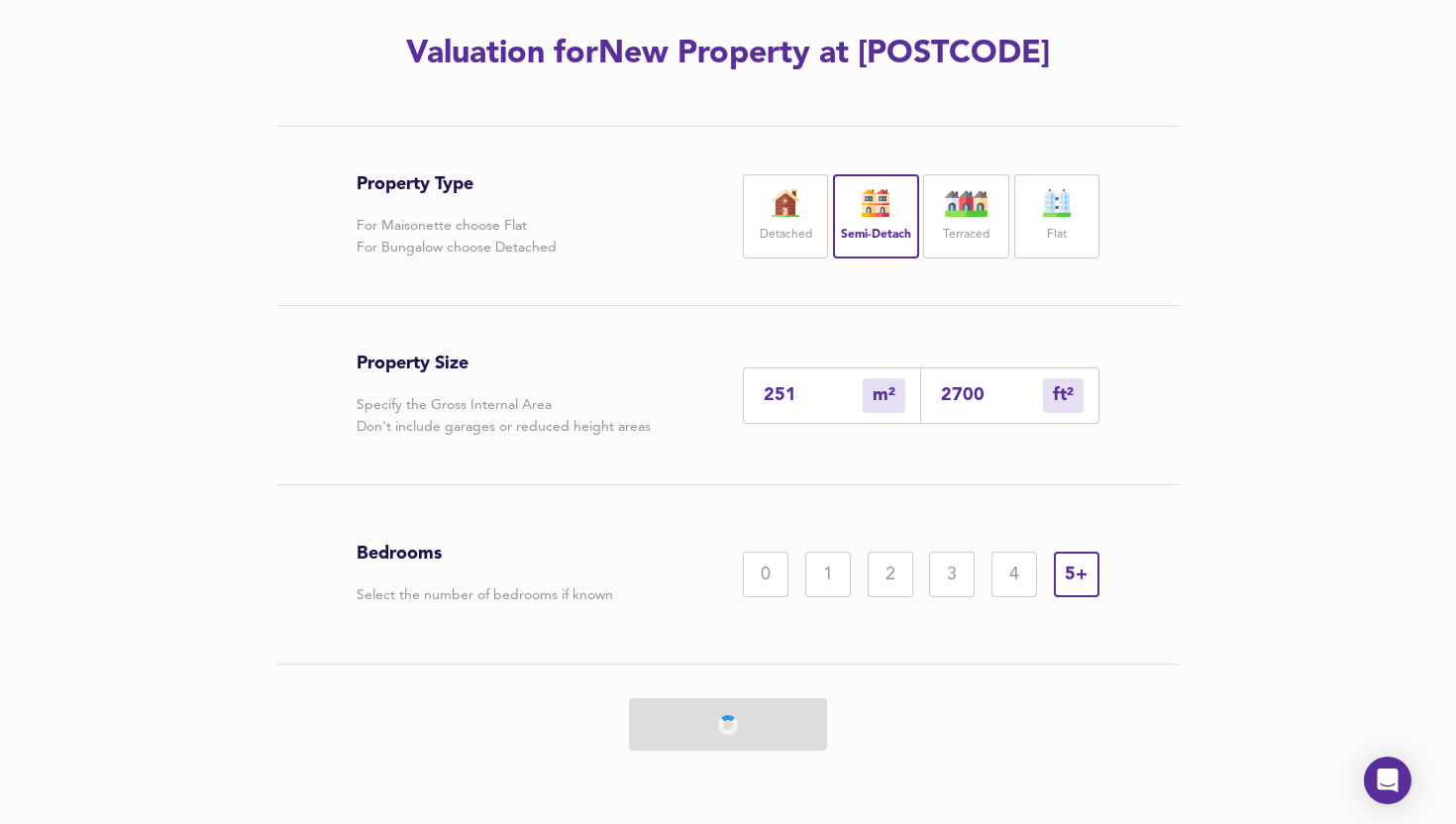 scroll, scrollTop: 0, scrollLeft: 0, axis: both 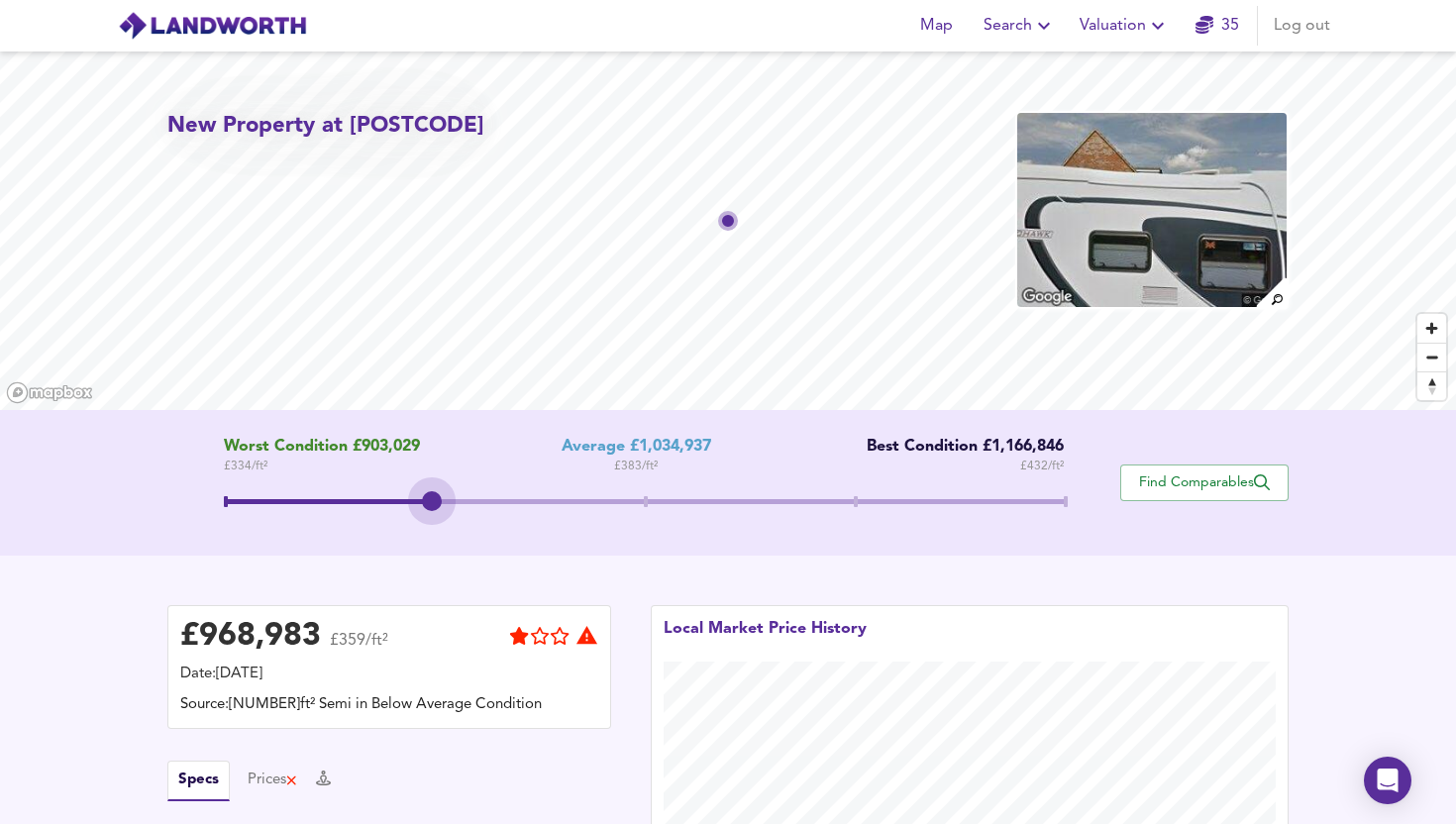 drag, startPoint x: 636, startPoint y: 496, endPoint x: 522, endPoint y: 487, distance: 114.35471 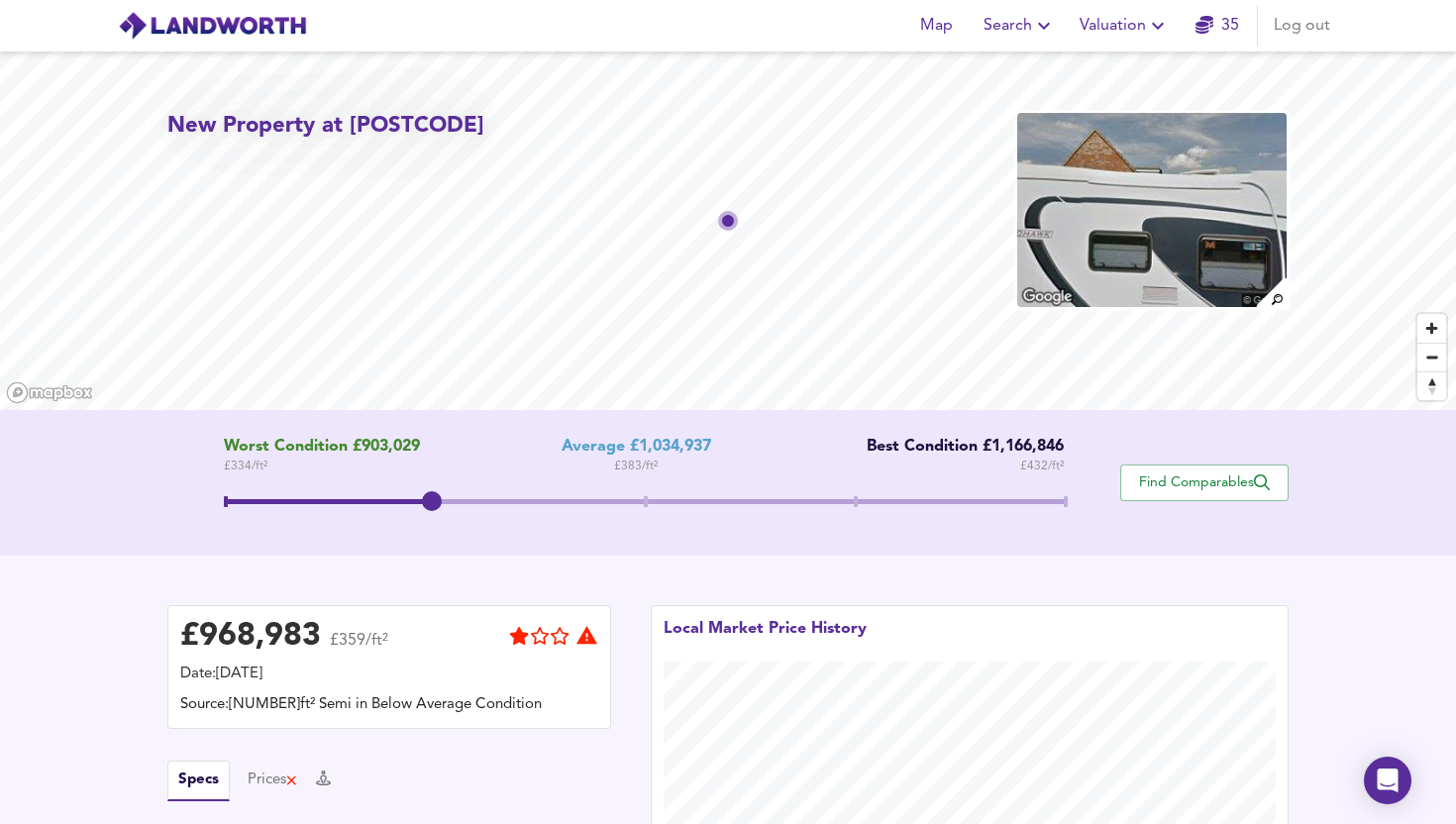 drag, startPoint x: 523, startPoint y: 488, endPoint x: 470, endPoint y: 488, distance: 53 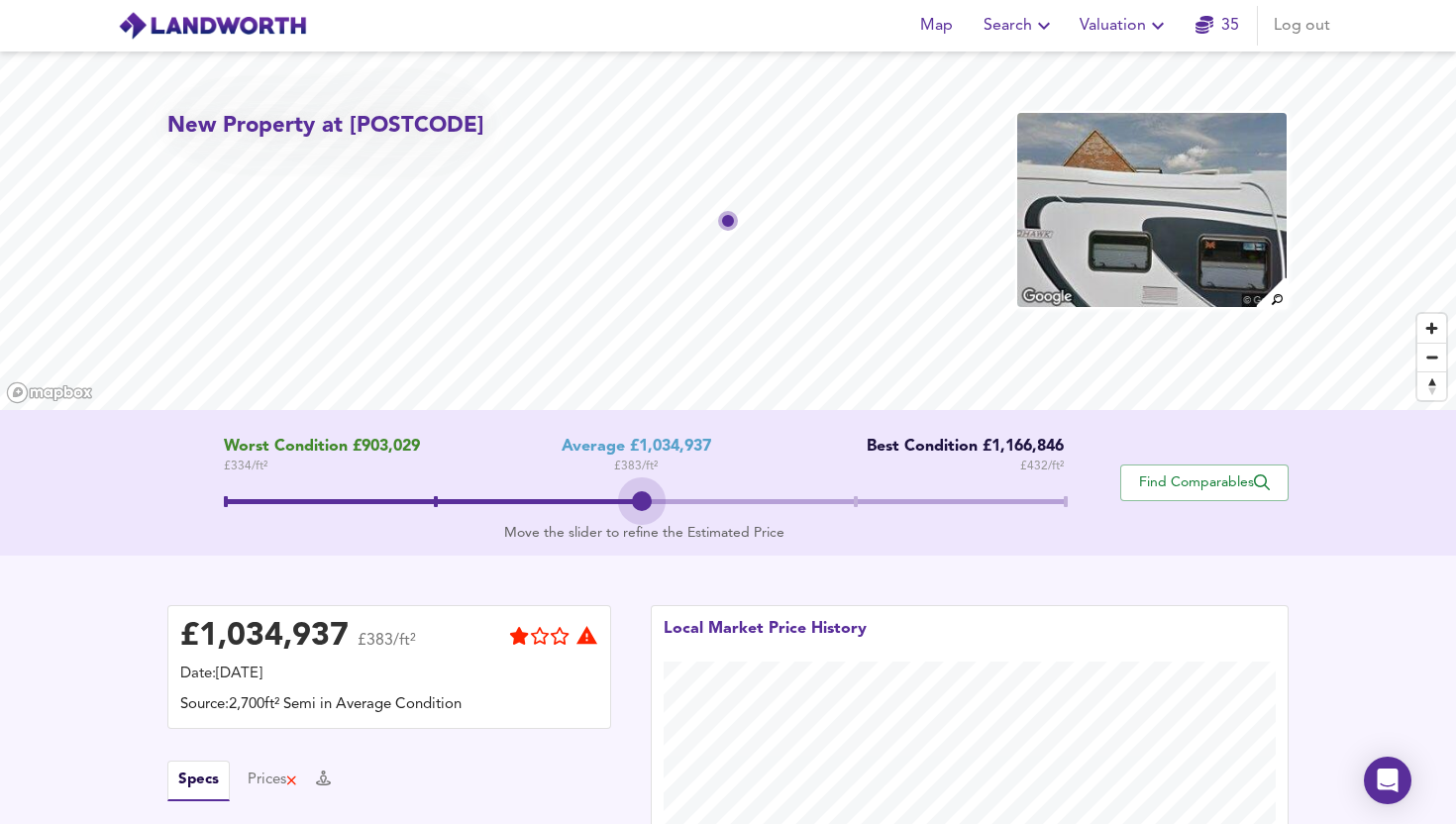 drag, startPoint x: 436, startPoint y: 489, endPoint x: 577, endPoint y: 503, distance: 141.69333 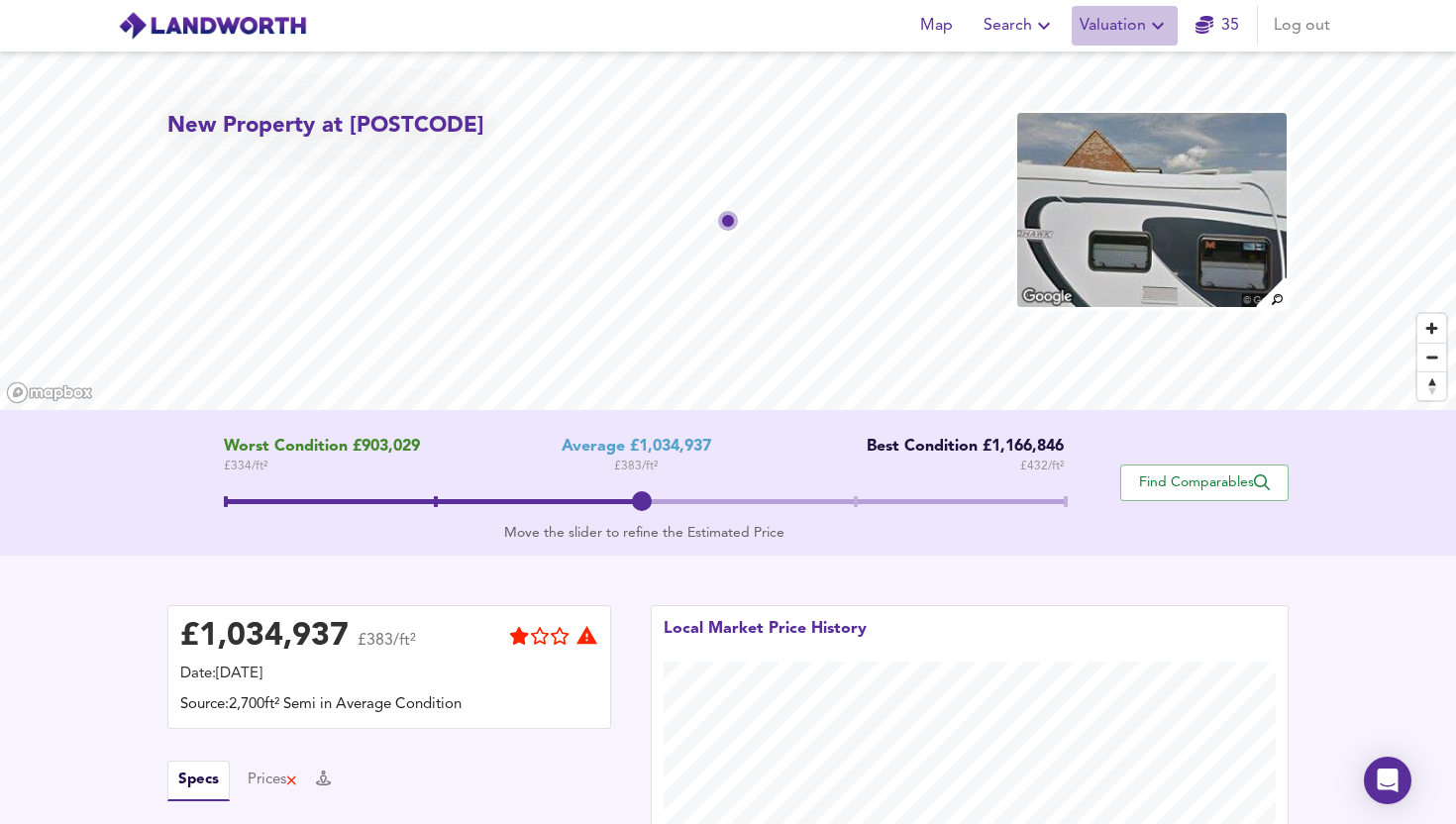 click on "Valuation" at bounding box center (1124, 26) 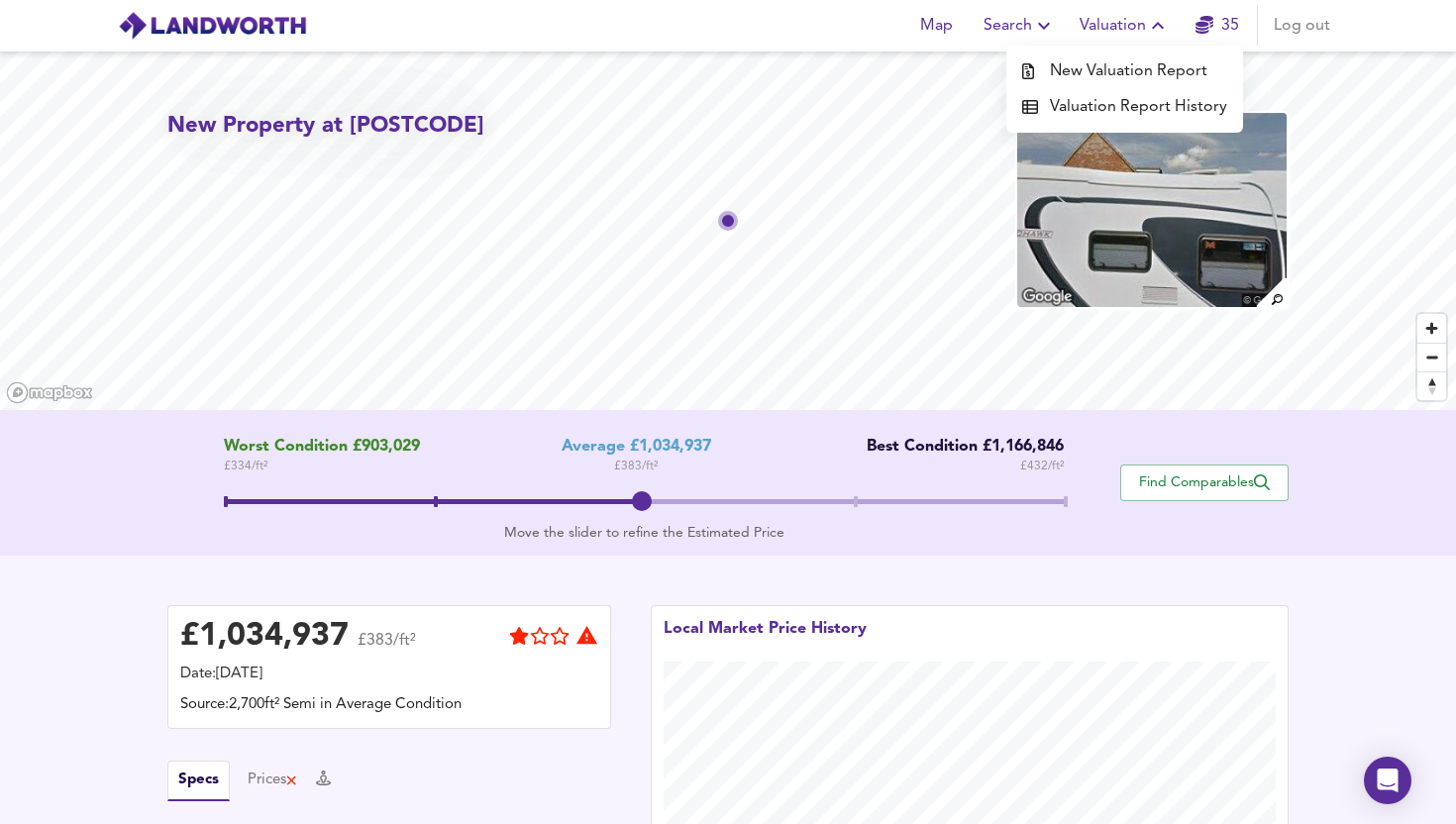 click on "Valuation Report History" at bounding box center [1124, 107] 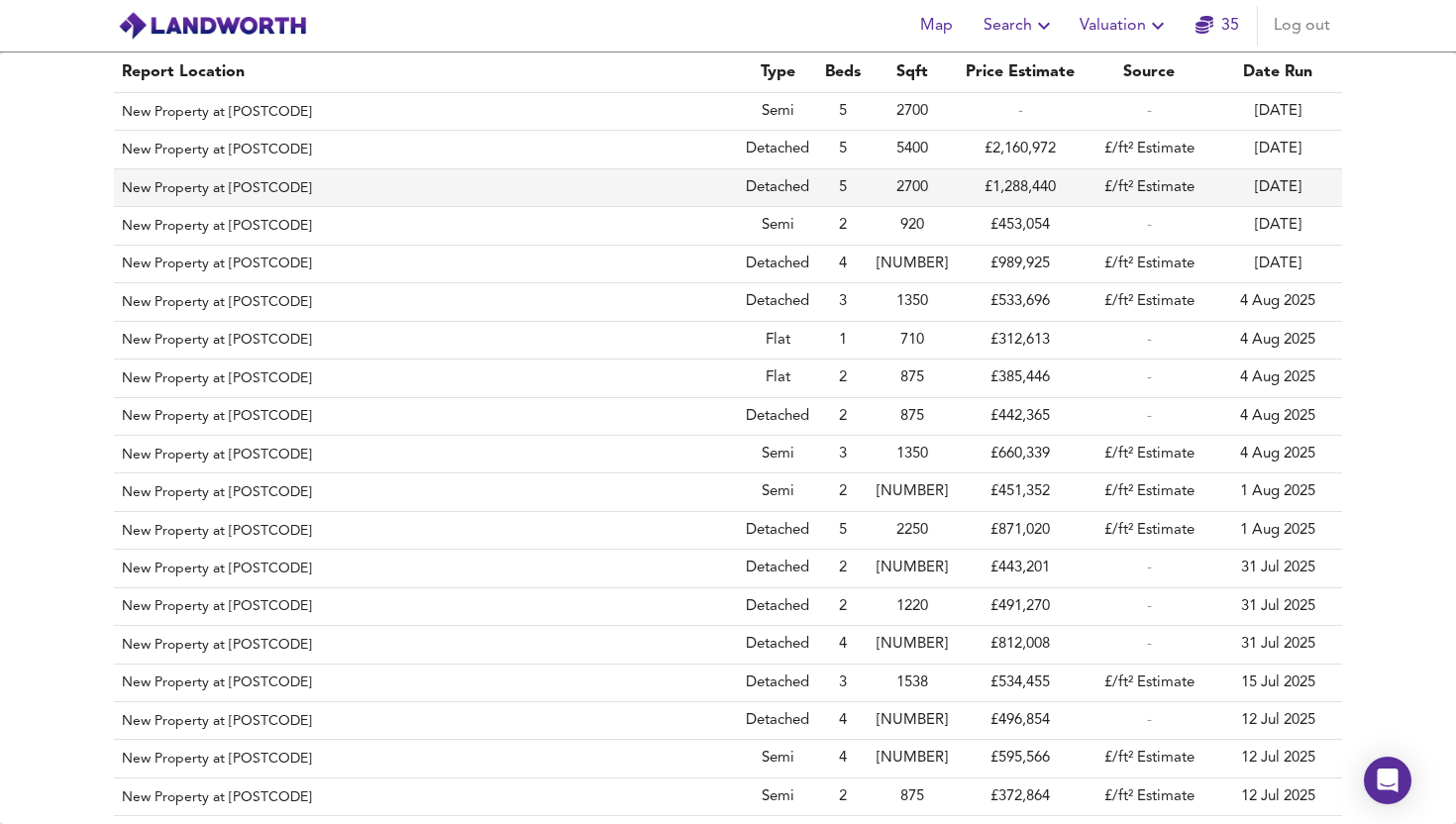 click on "2700" at bounding box center [912, 188] 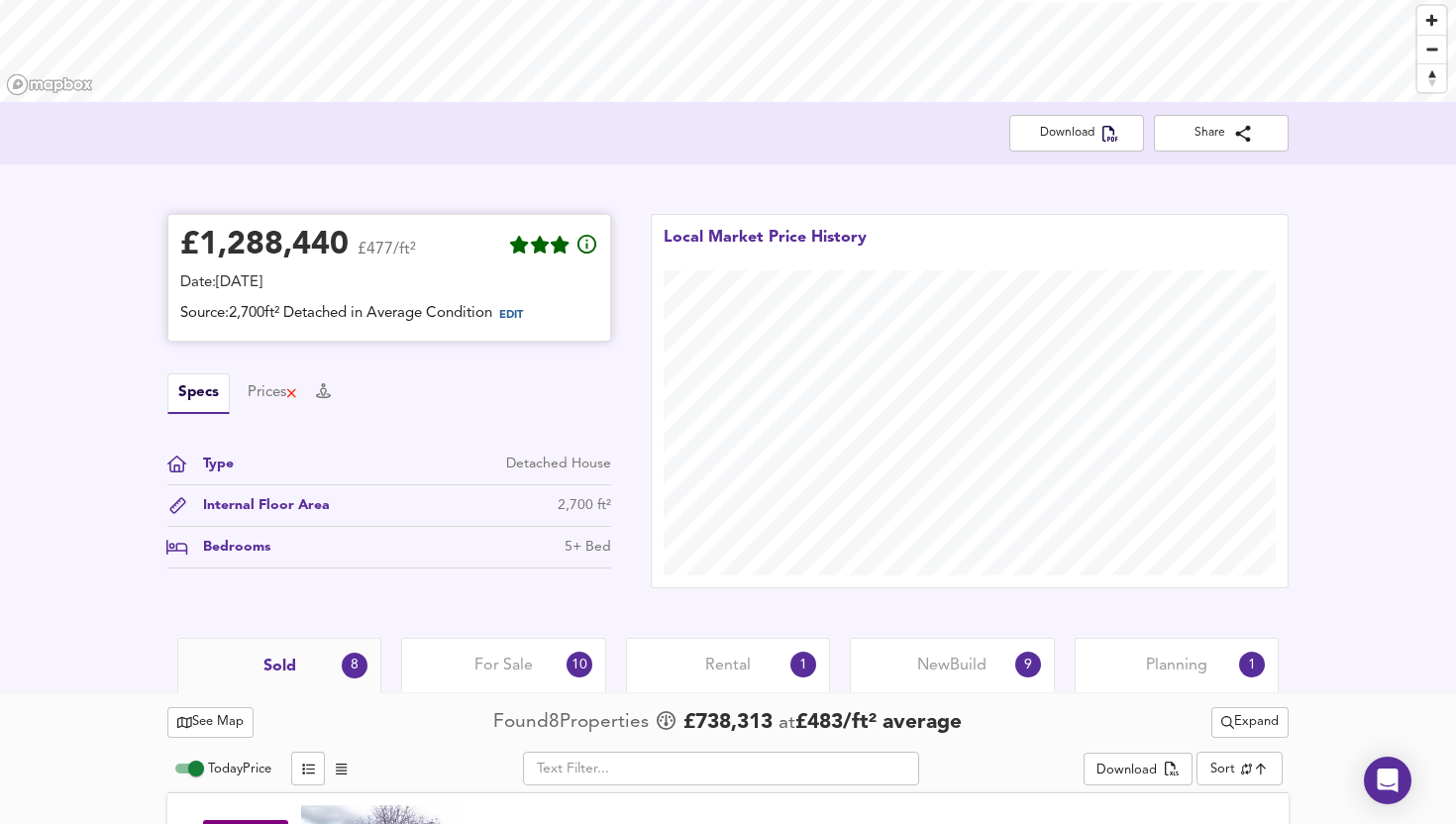 scroll, scrollTop: 307, scrollLeft: 0, axis: vertical 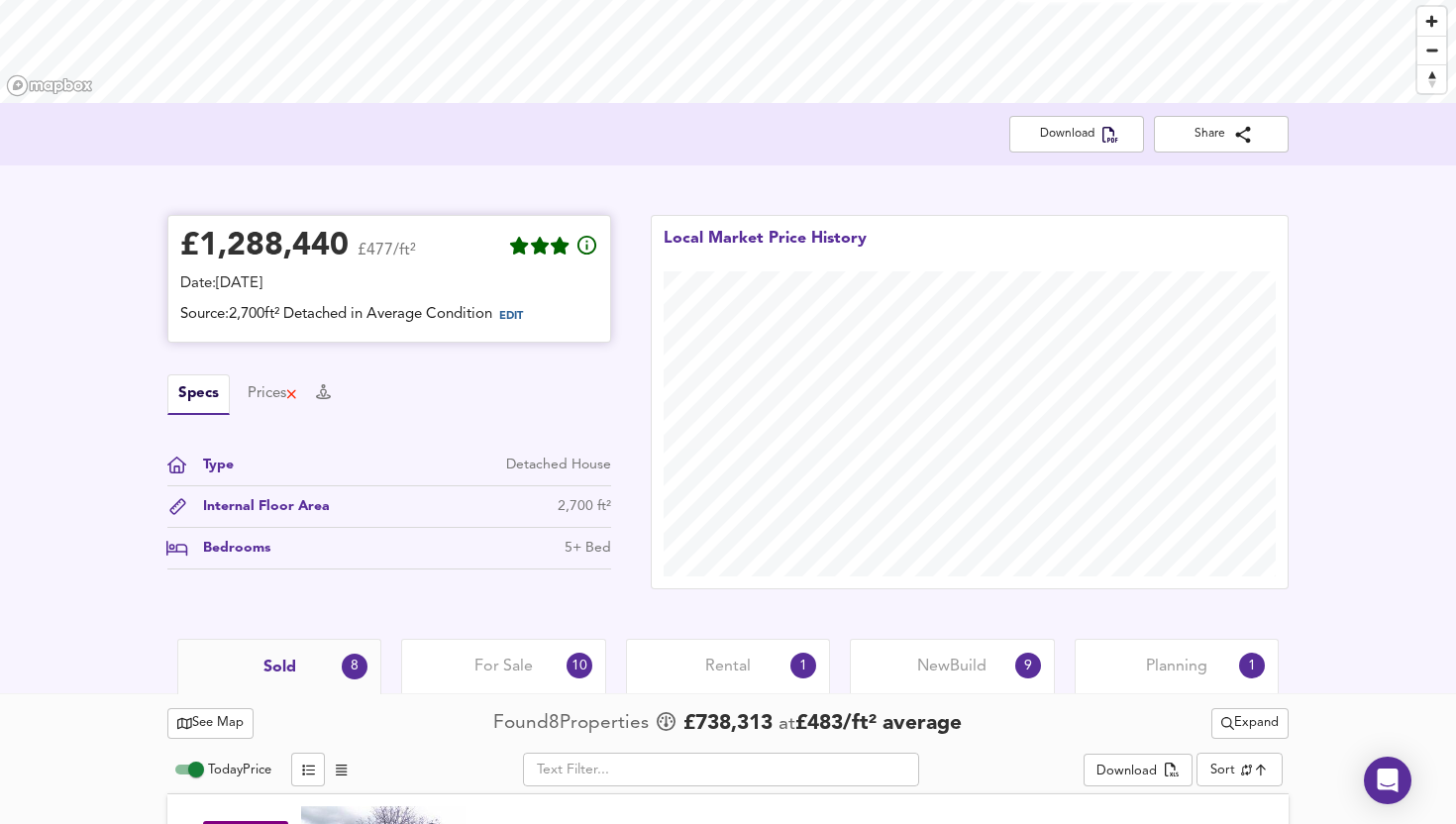 click on "EDIT" at bounding box center (511, 316) 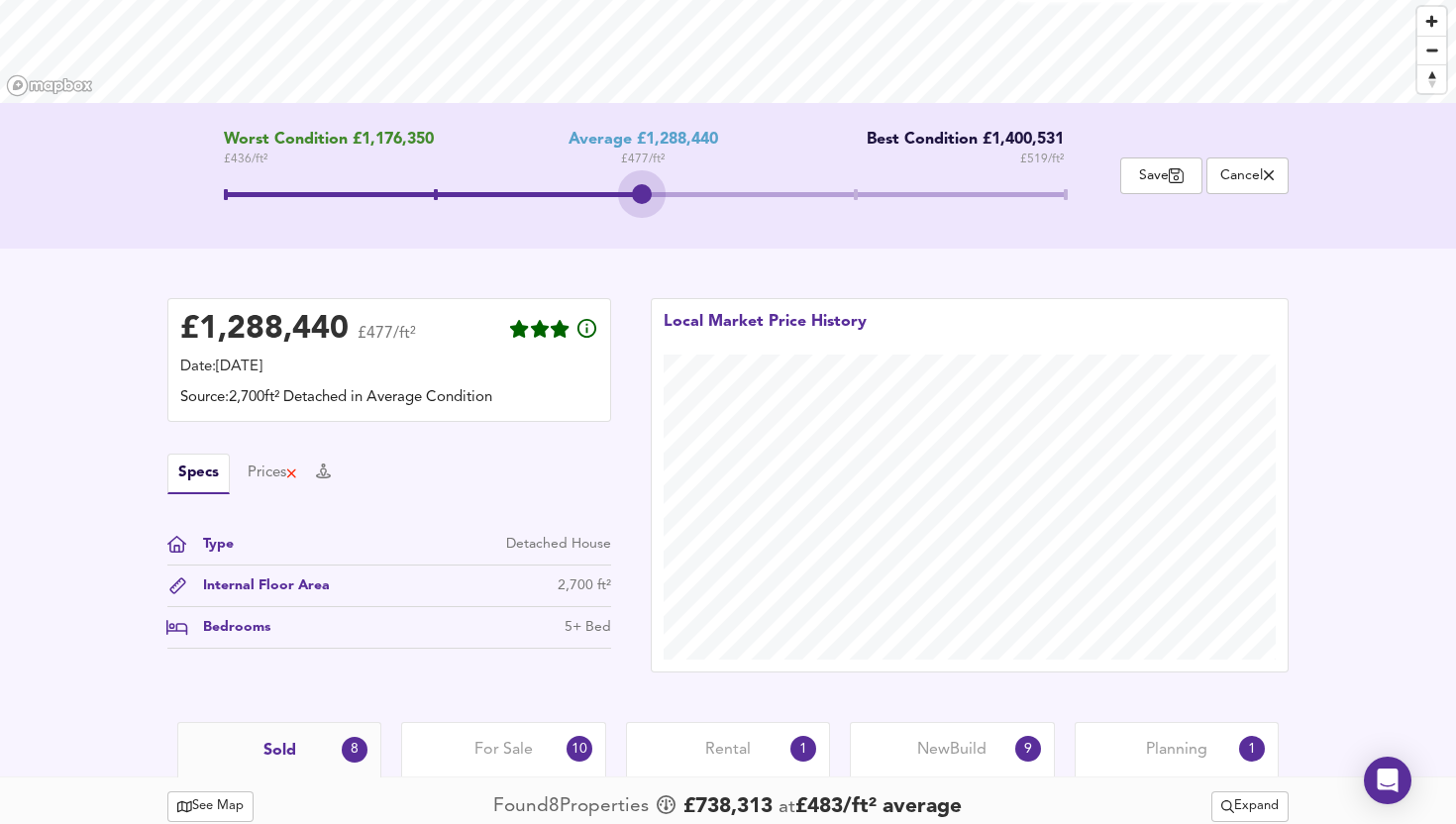 drag, startPoint x: 633, startPoint y: 205, endPoint x: 412, endPoint y: 207, distance: 221.00905 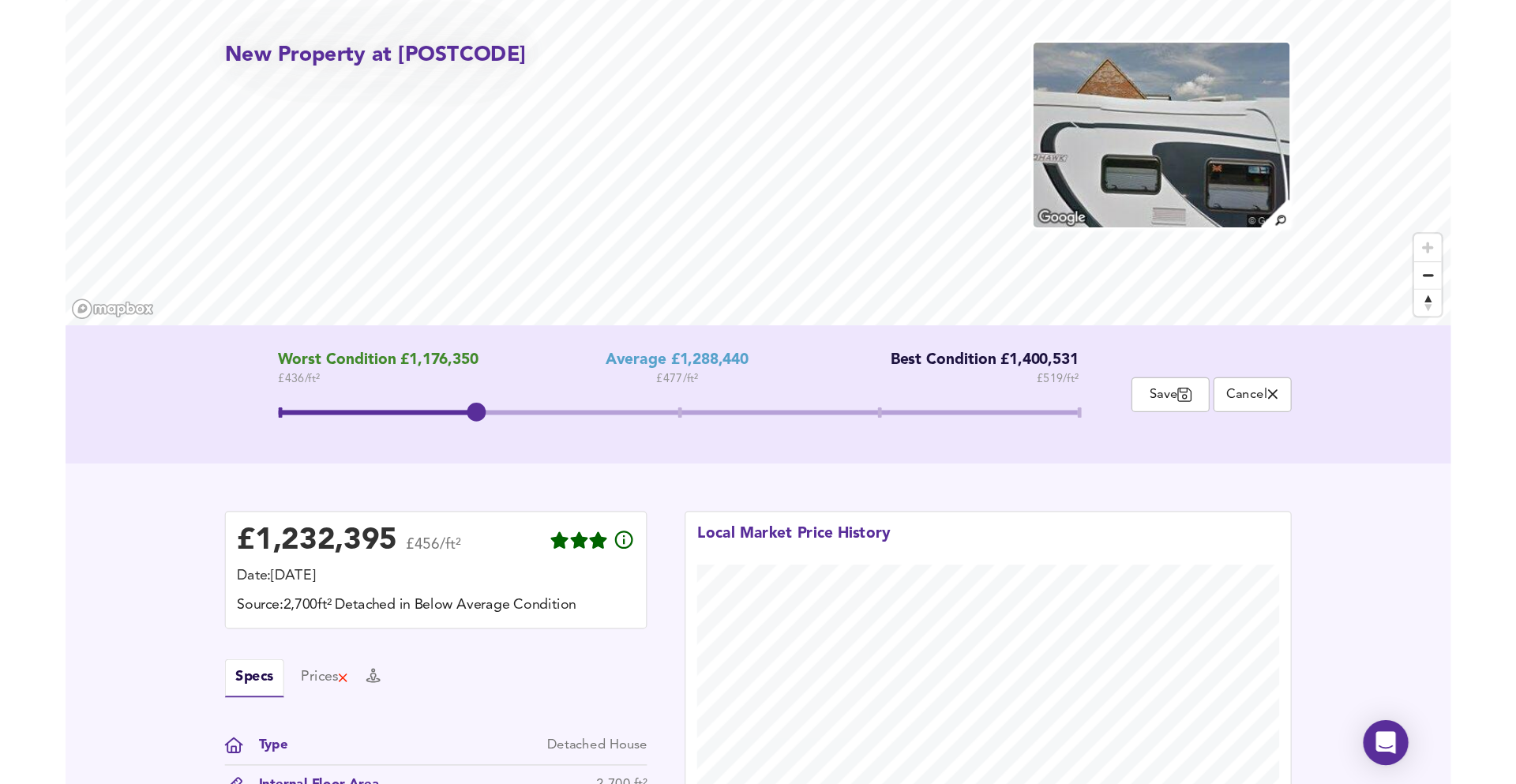 scroll, scrollTop: 0, scrollLeft: 0, axis: both 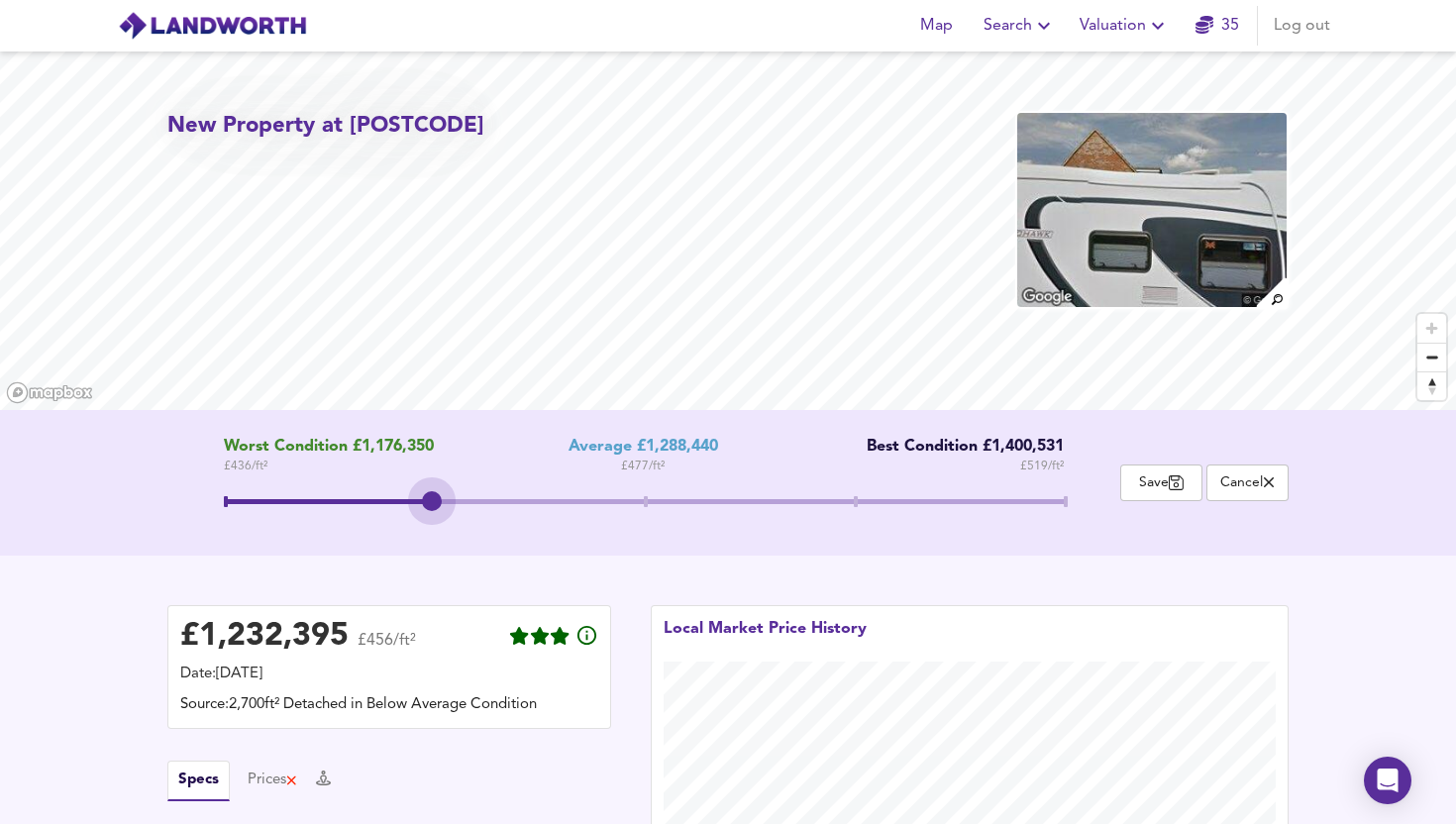 drag, startPoint x: 466, startPoint y: 496, endPoint x: 655, endPoint y: 497, distance: 189.00265 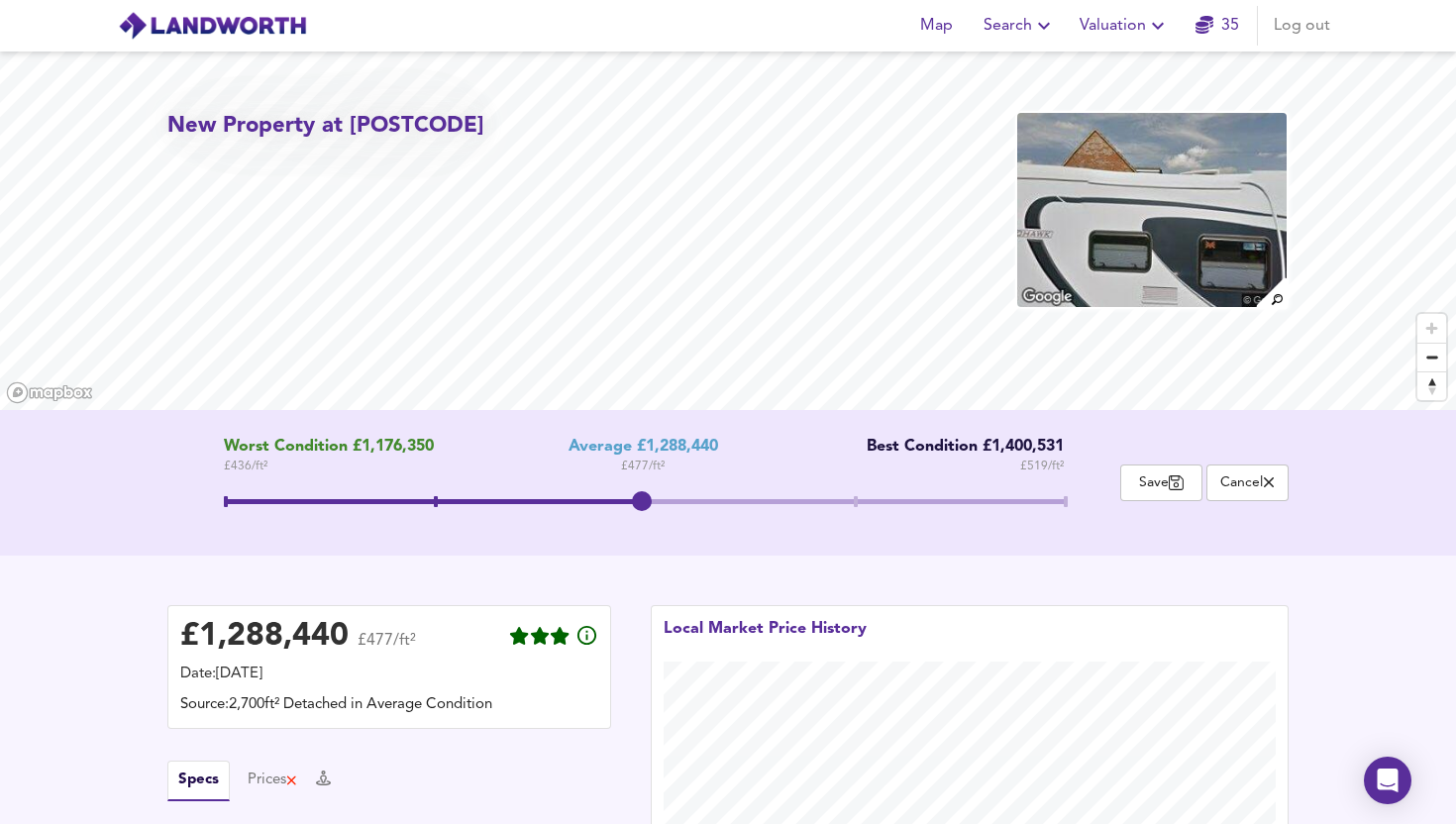 click on "Valuation" at bounding box center (1124, 26) 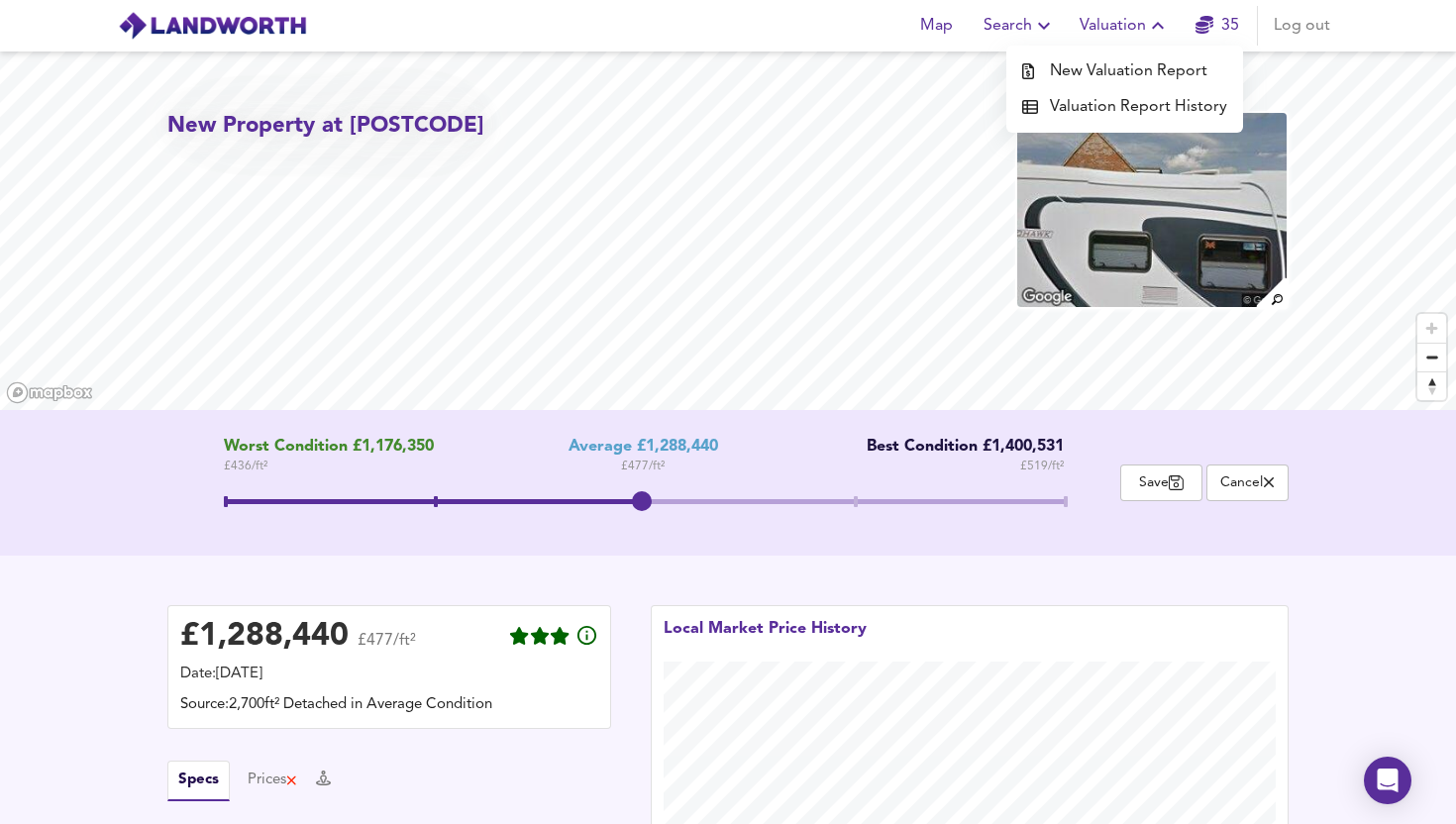 click on "New Valuation Report" at bounding box center [1124, 71] 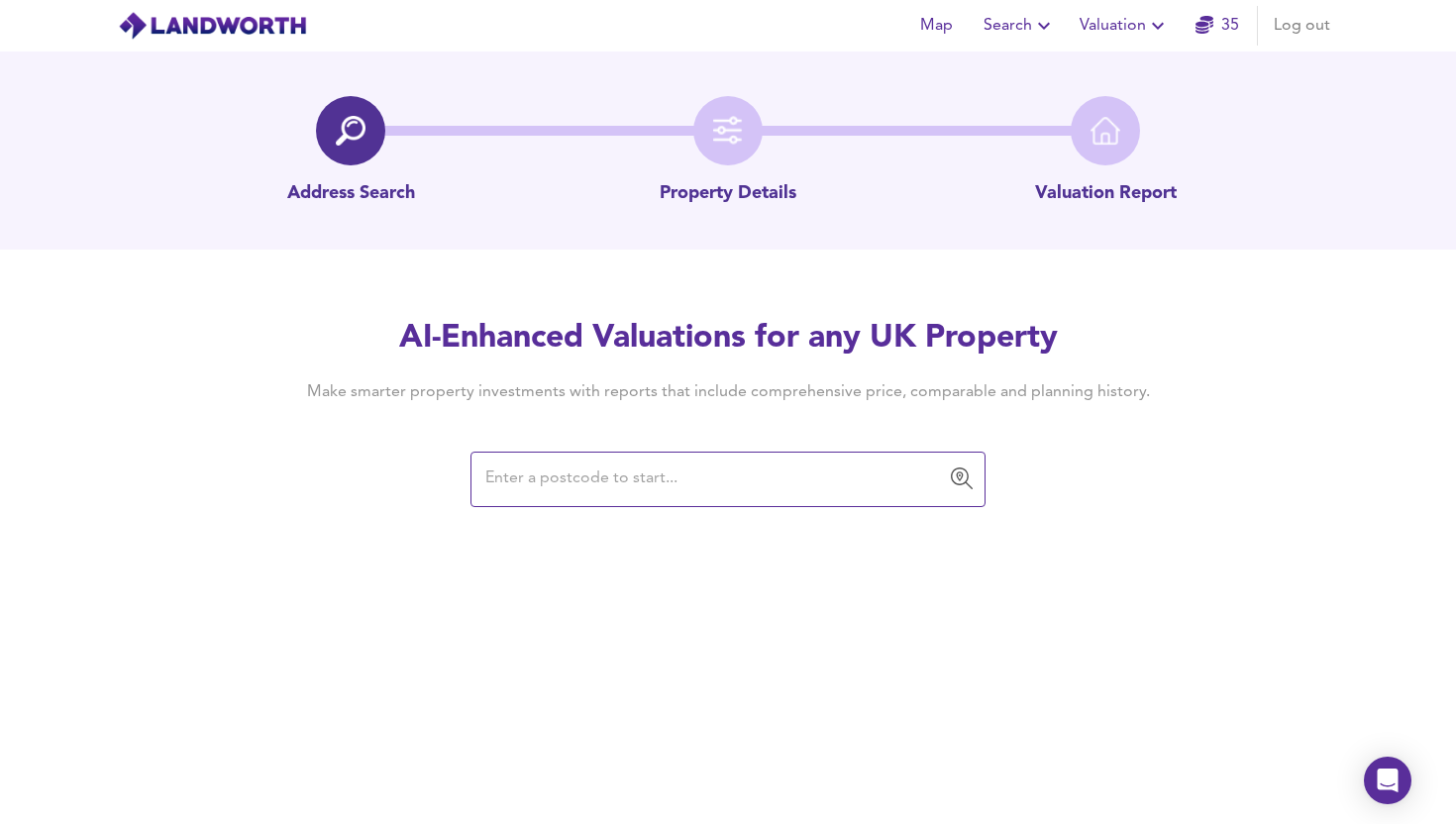 type on "[POSTCODE]" 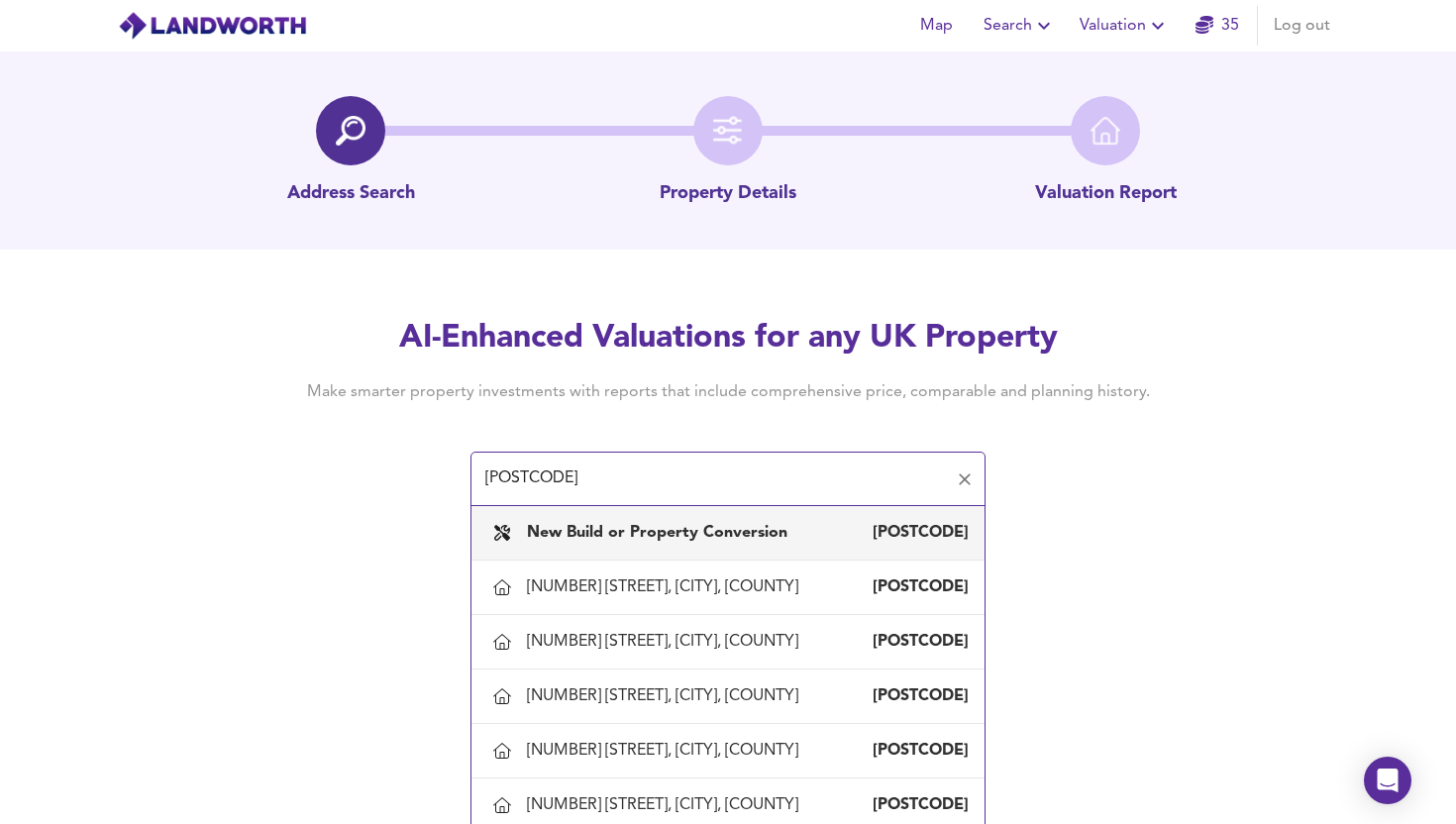 click on "New Build or Property Conversion" at bounding box center (657, 533) 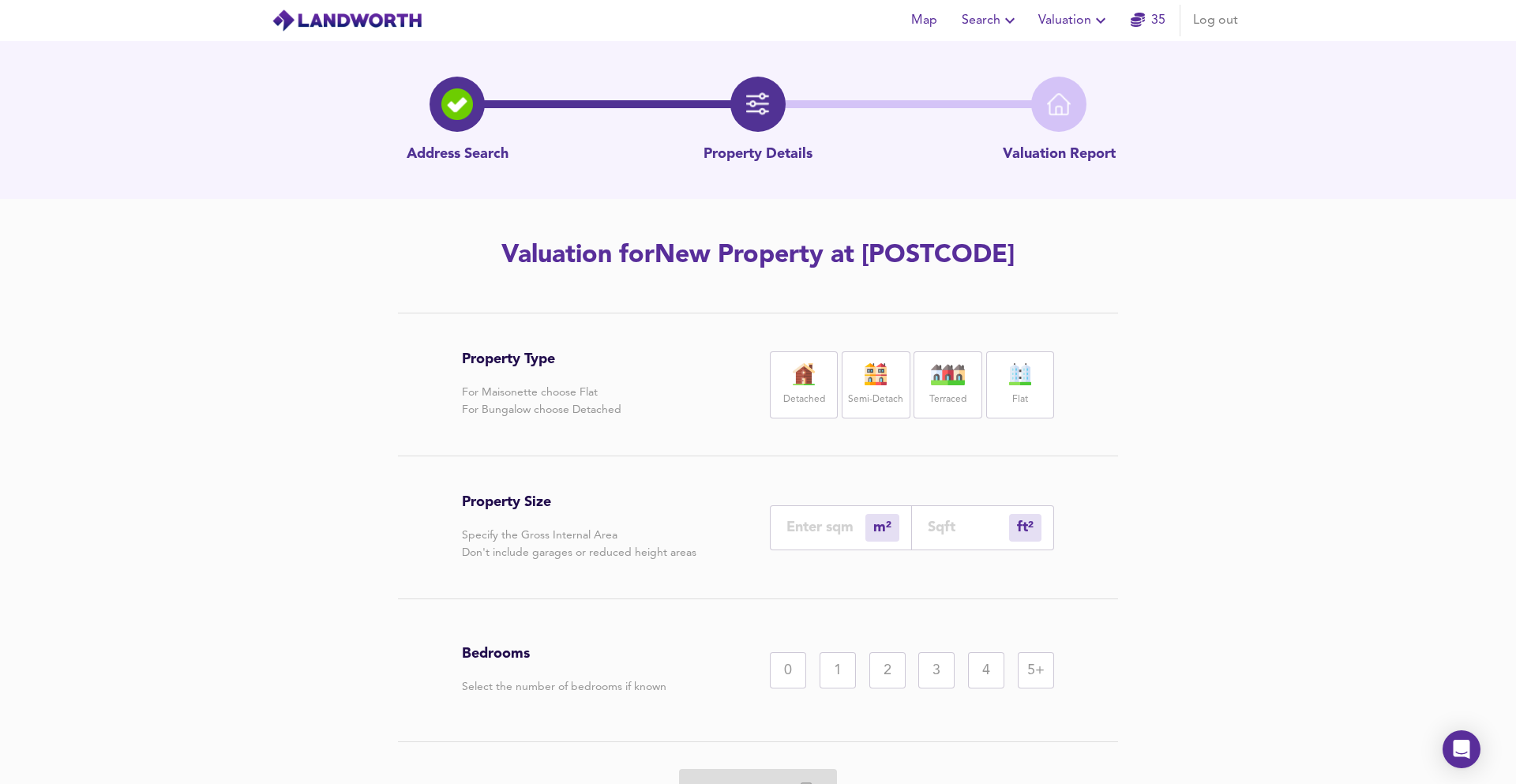 drag, startPoint x: 827, startPoint y: 393, endPoint x: 839, endPoint y: 394, distance: 12.04159 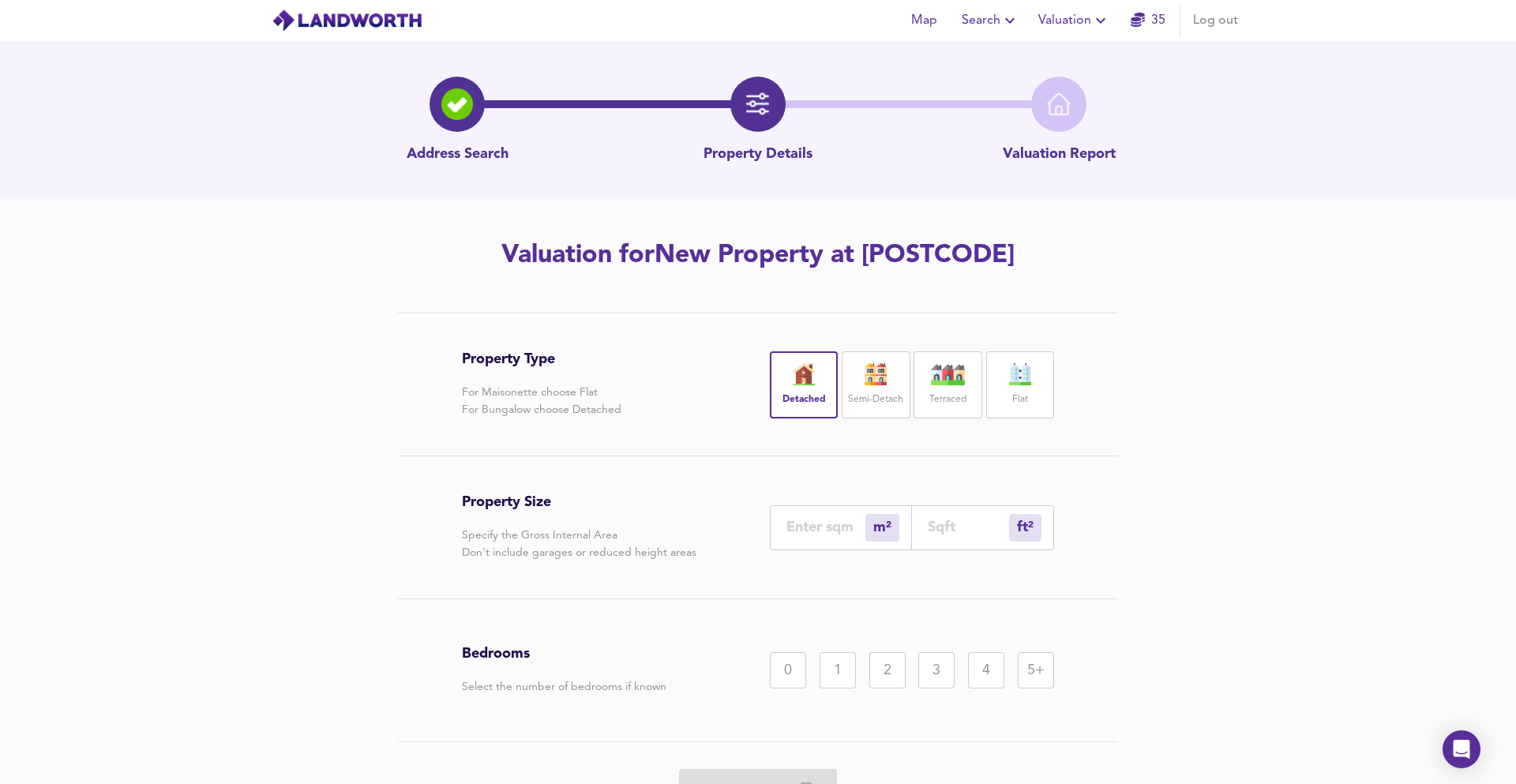 click on "Semi-Detach" at bounding box center (876, 400) 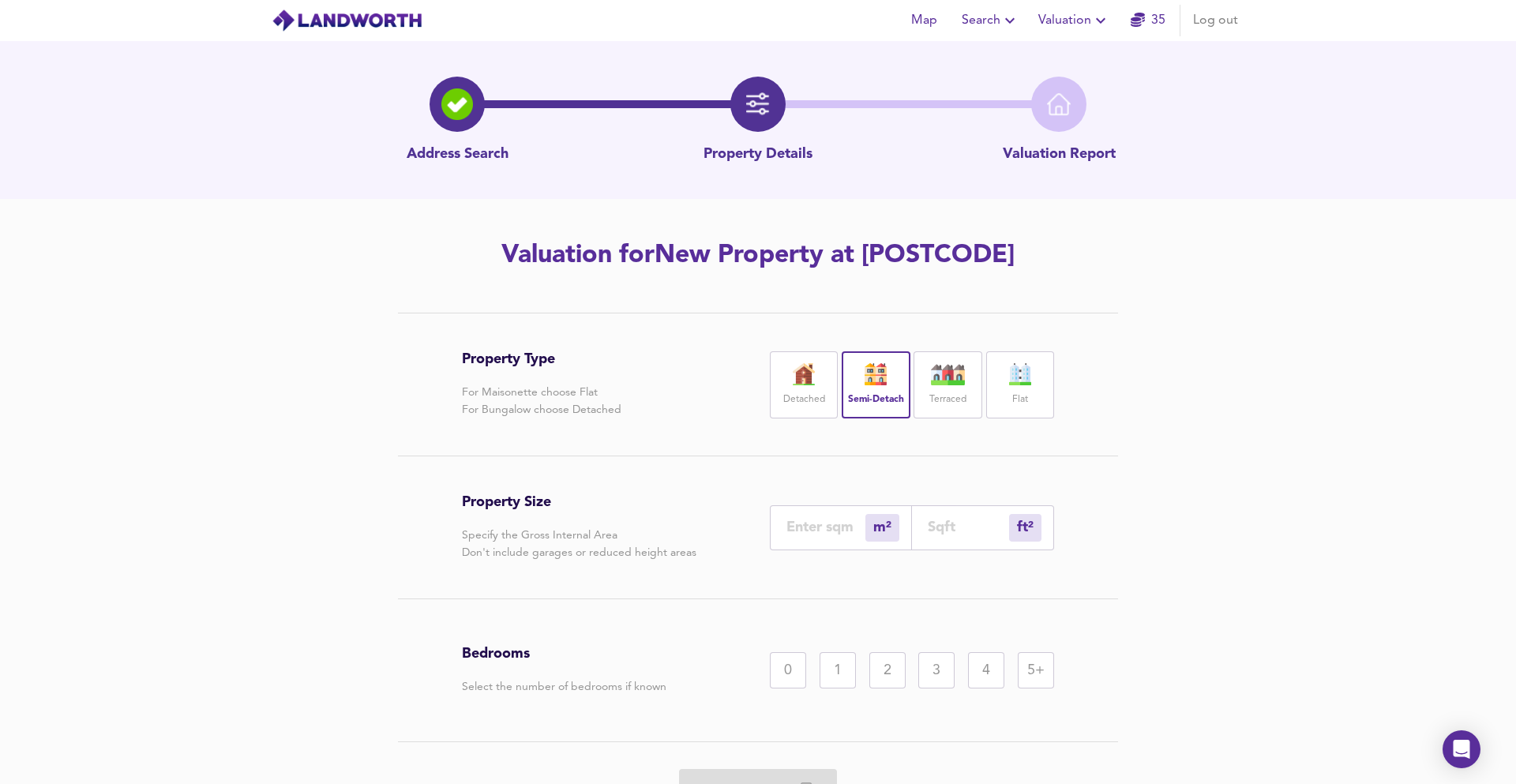 click at bounding box center [968, 527] 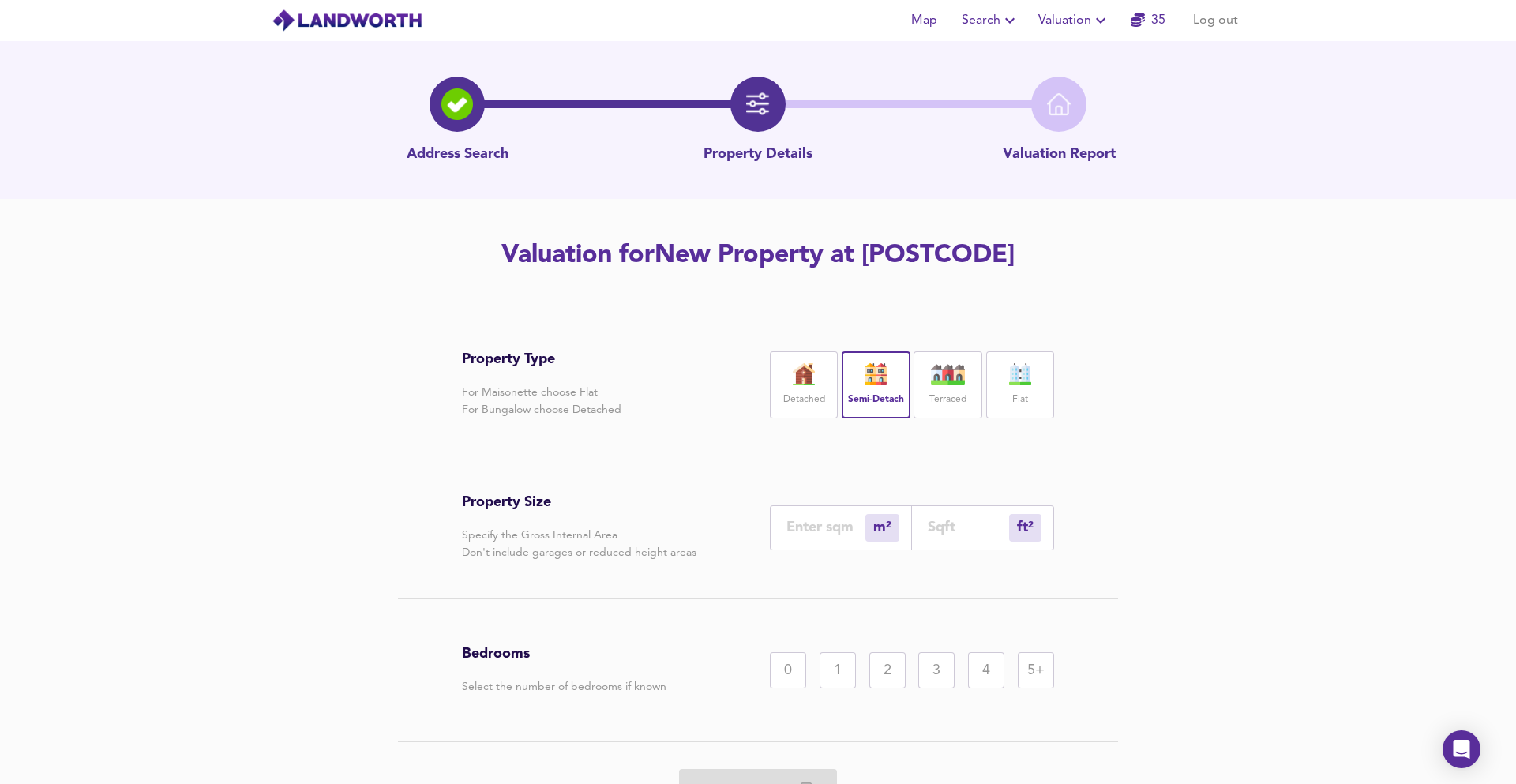 drag, startPoint x: 801, startPoint y: 380, endPoint x: 827, endPoint y: 440, distance: 65.39113 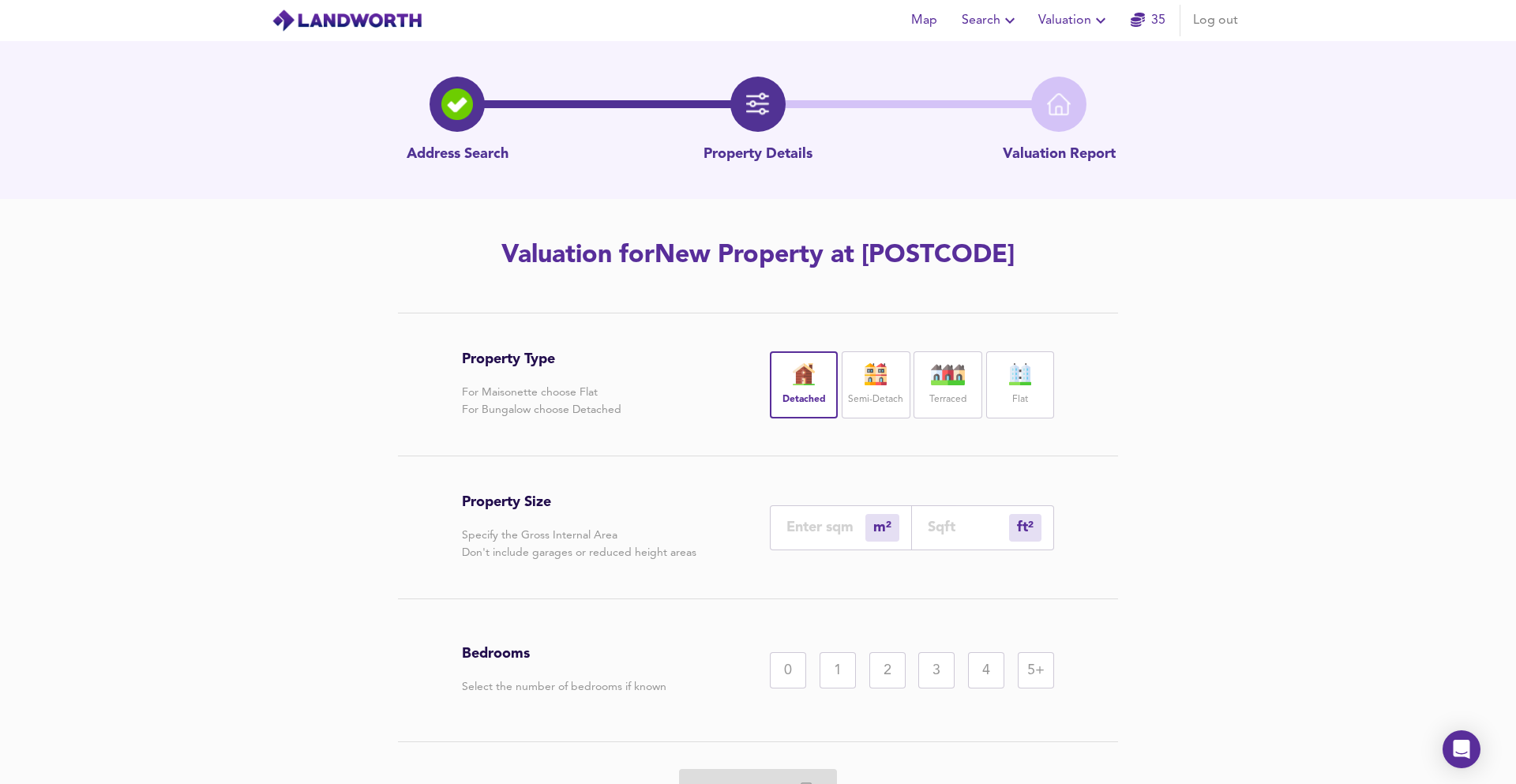 click at bounding box center [968, 527] 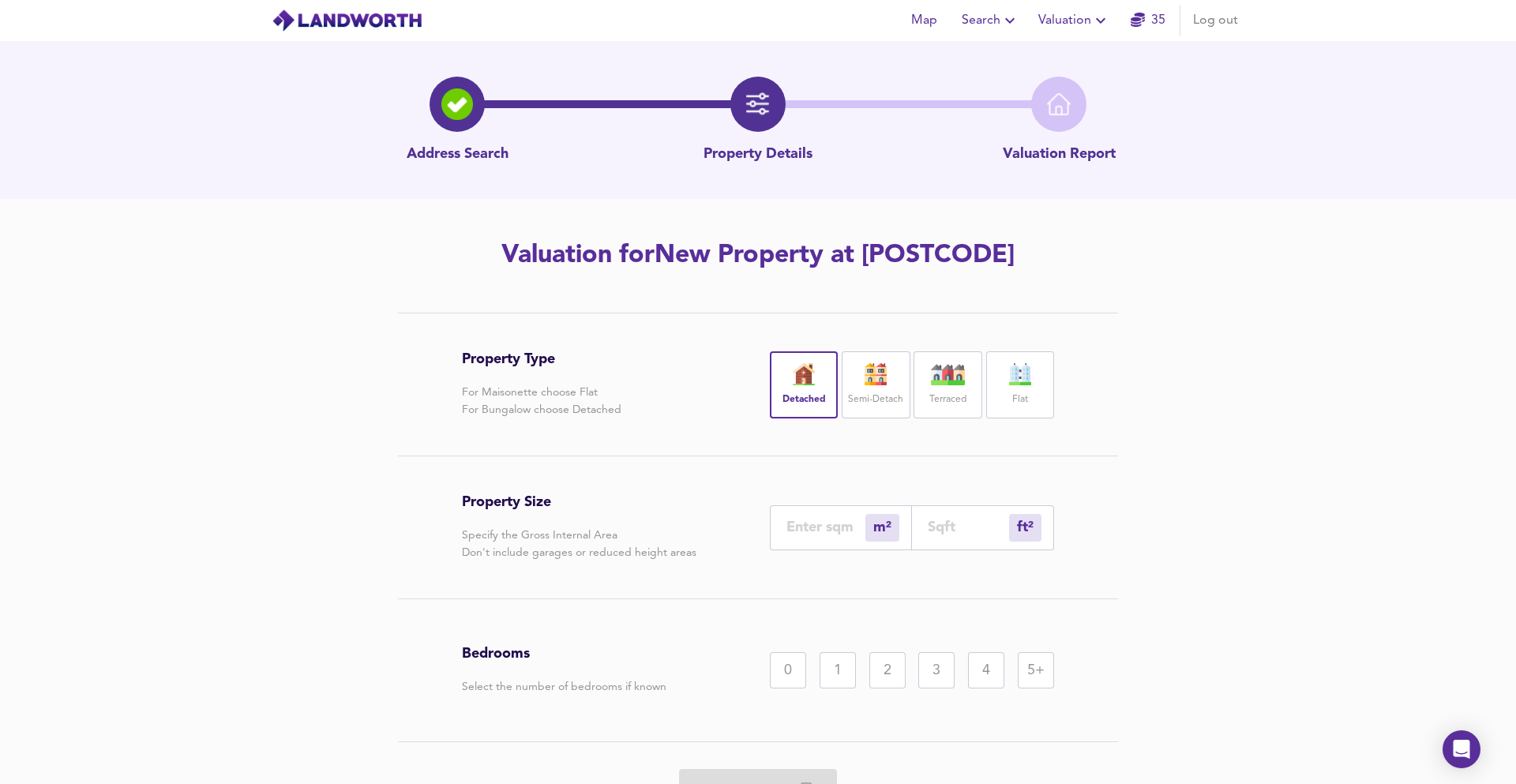 type on "0" 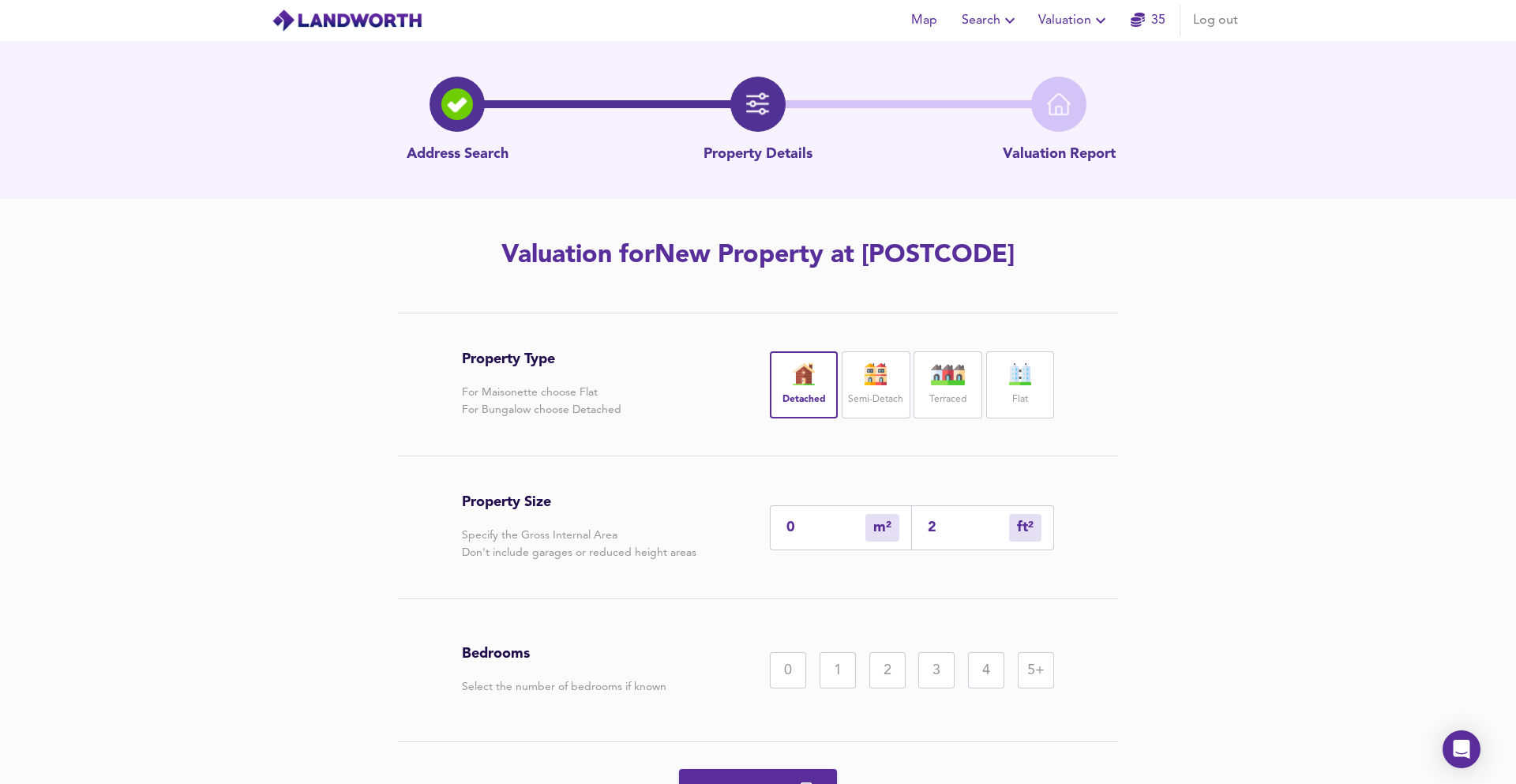 type on "3" 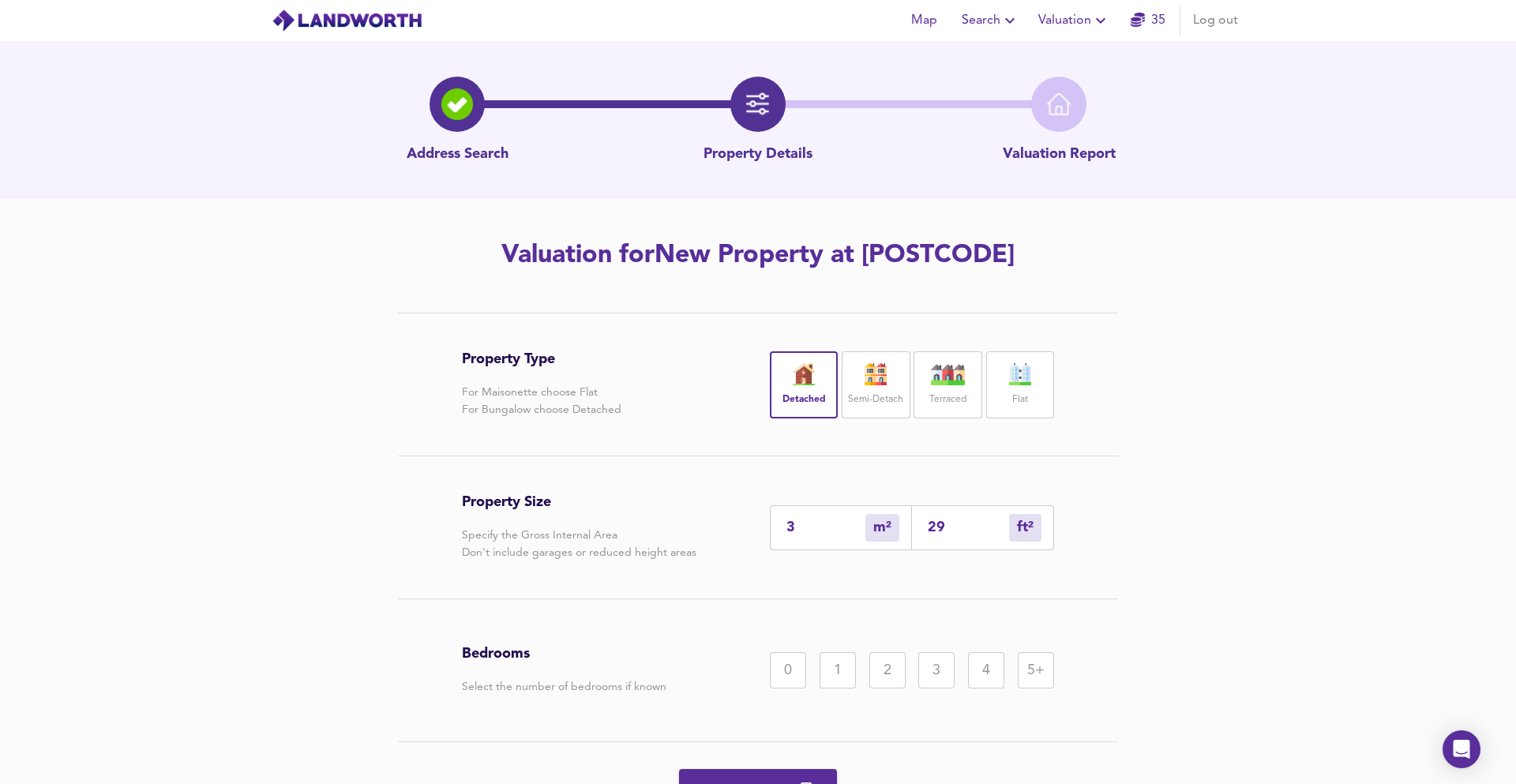 type on "27" 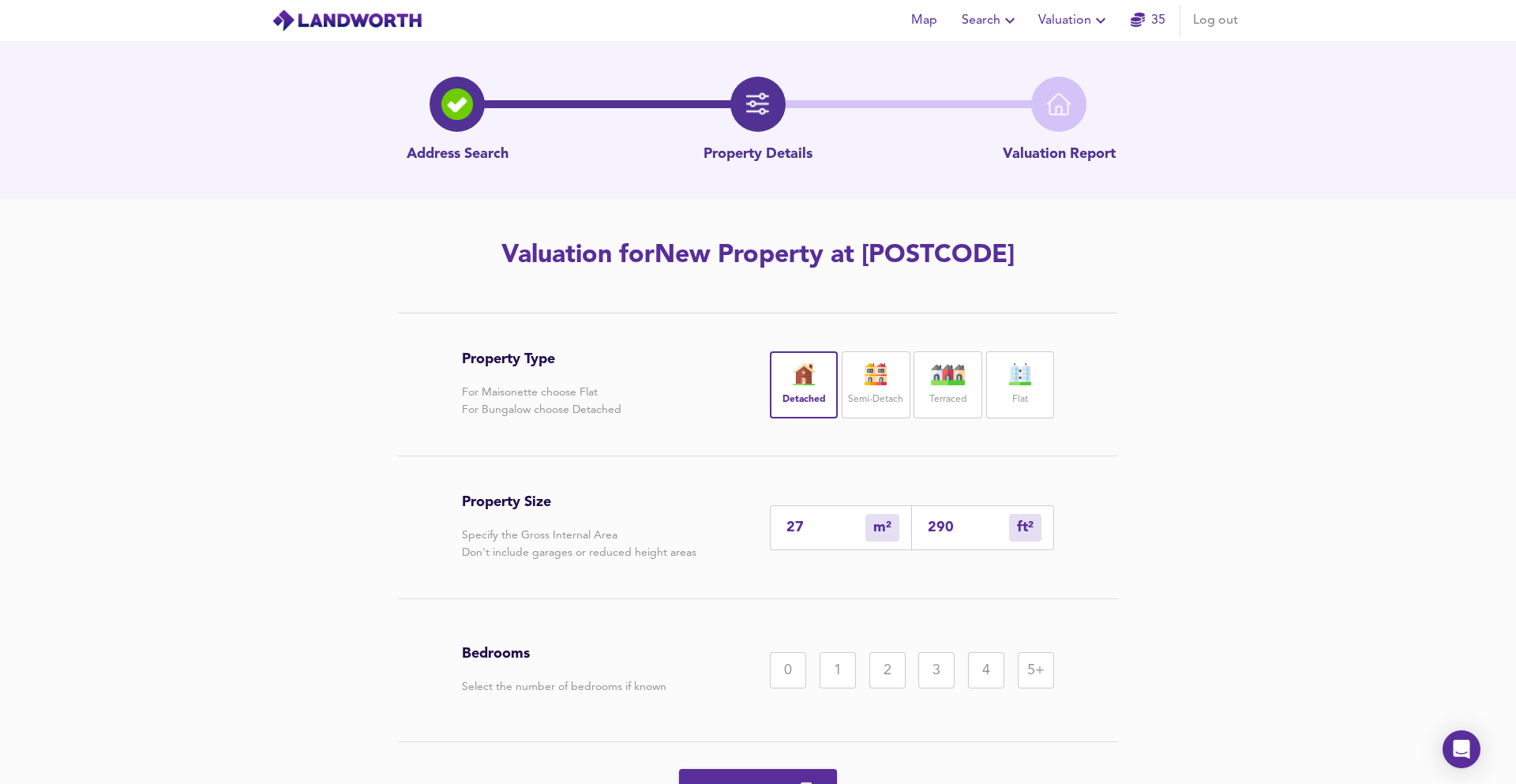 type on "269" 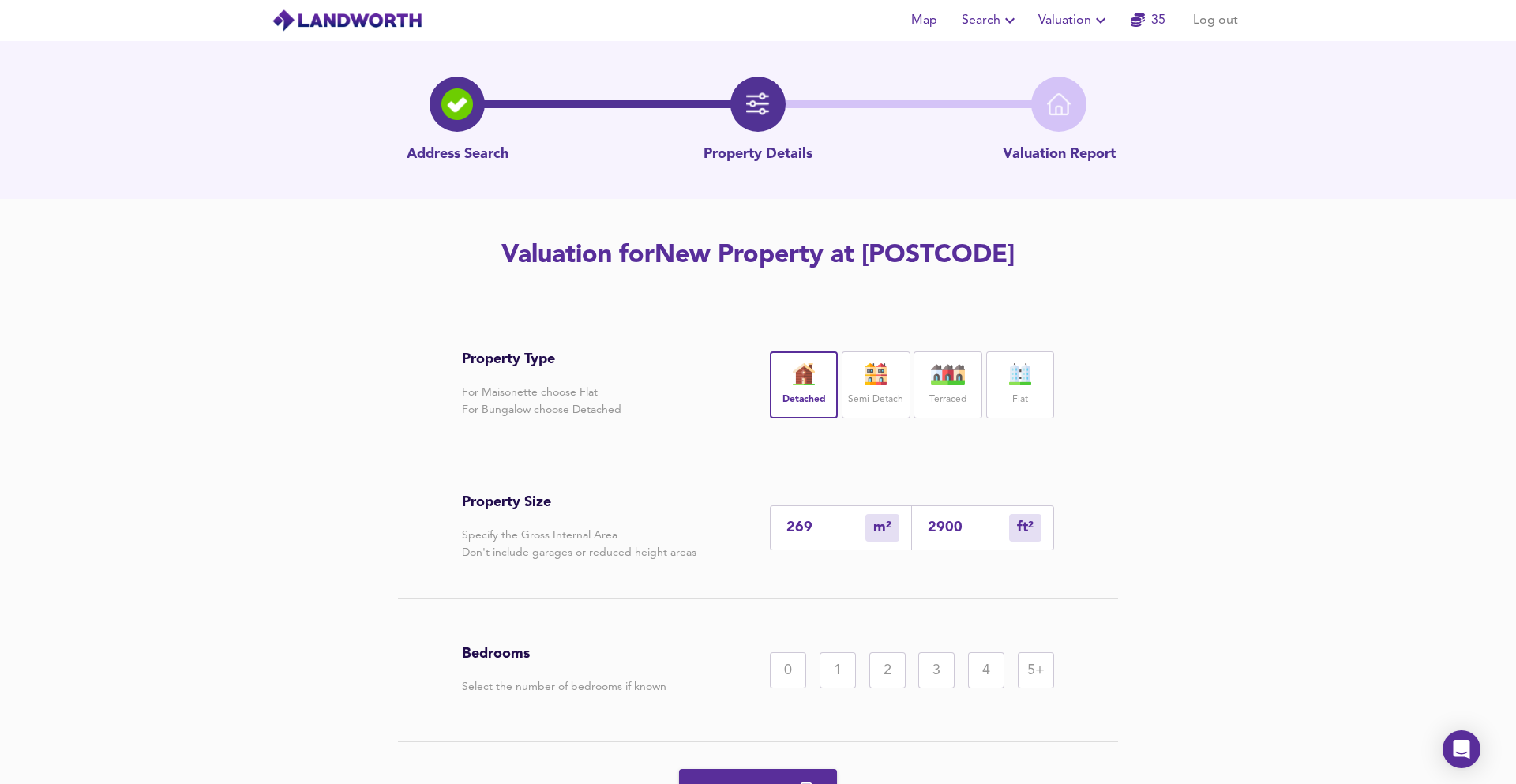 type on "2900" 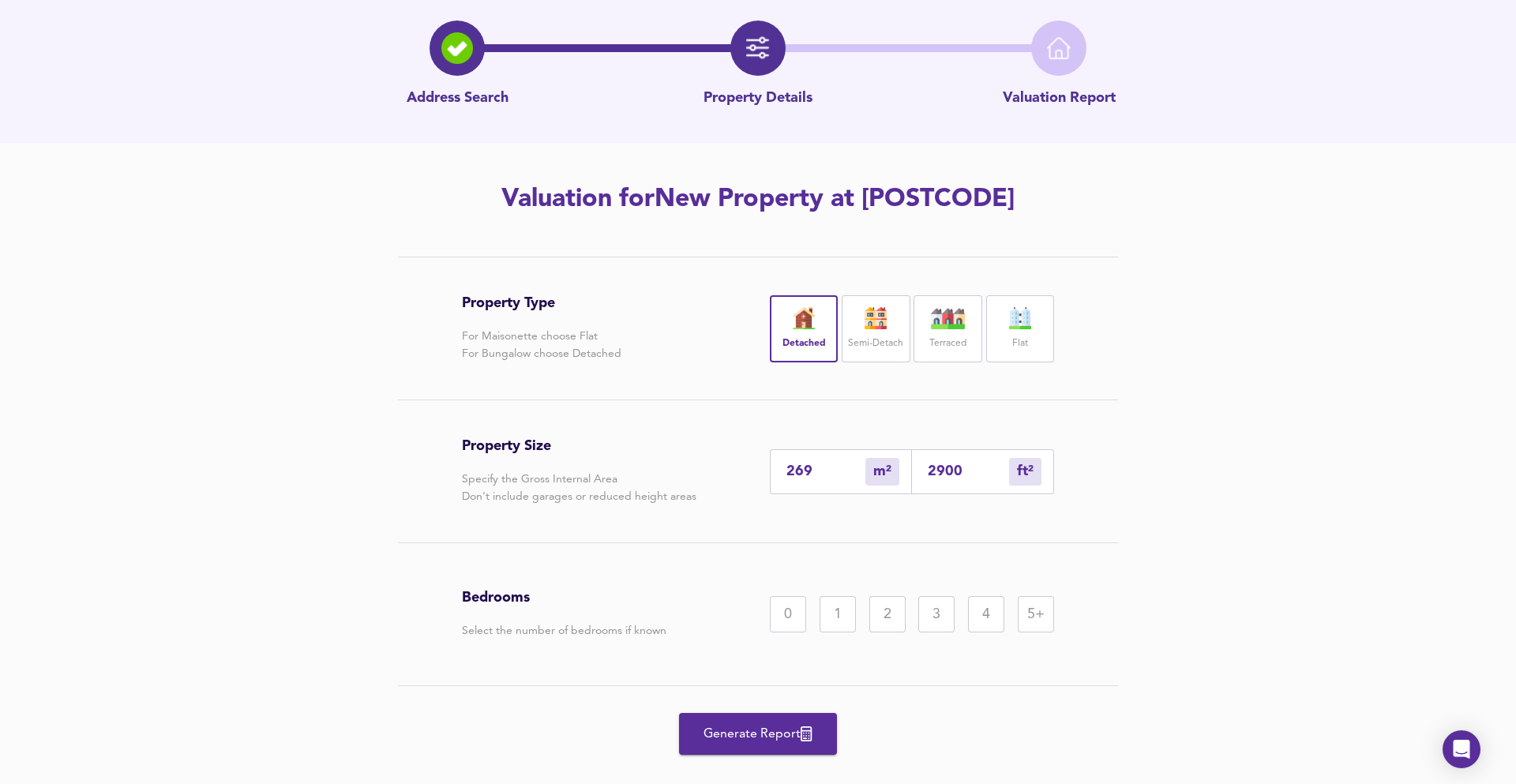 scroll, scrollTop: 85, scrollLeft: 0, axis: vertical 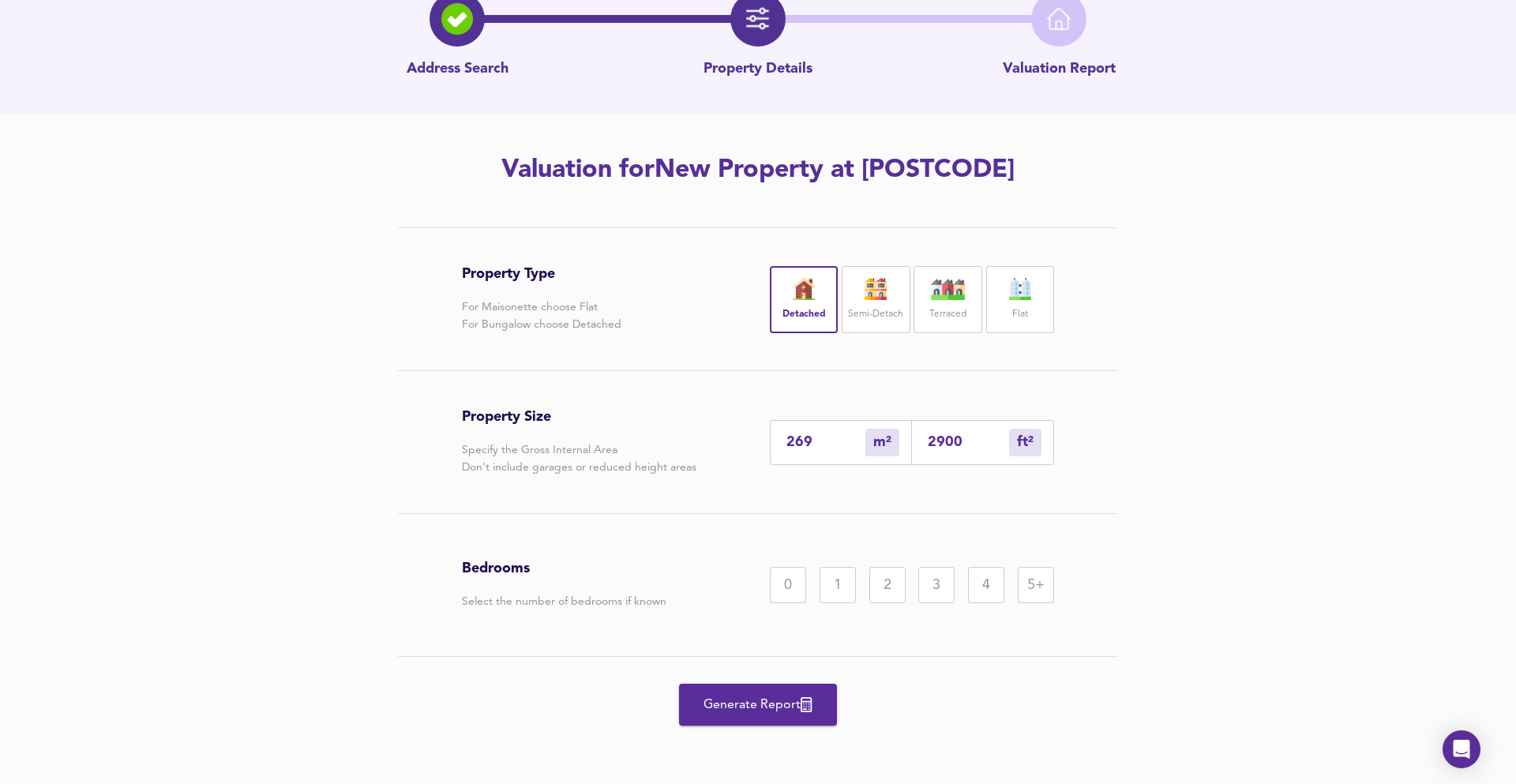 drag, startPoint x: 1023, startPoint y: 578, endPoint x: 840, endPoint y: 638, distance: 192.585 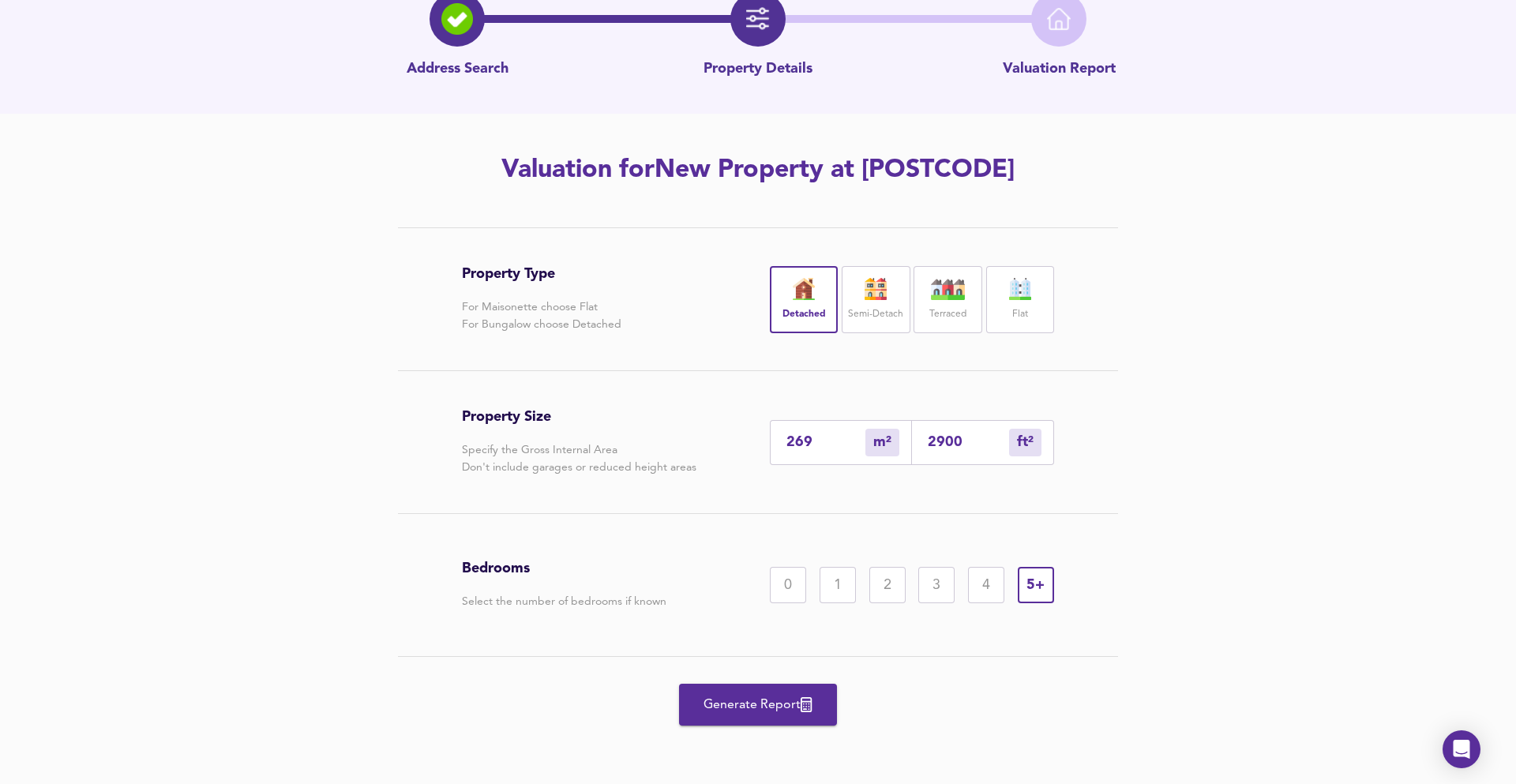 click on "Generate Report" at bounding box center (758, 704) 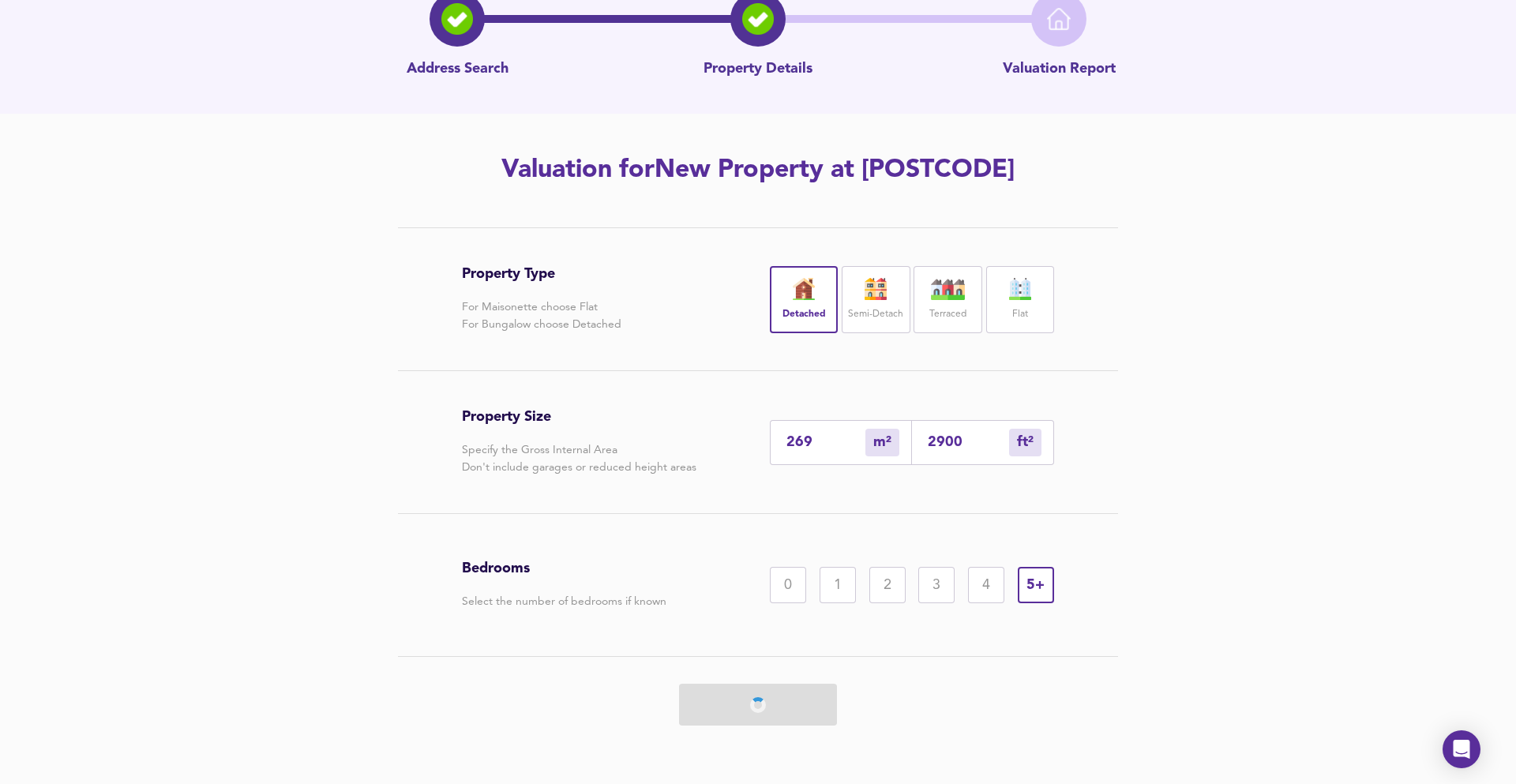 scroll, scrollTop: 81, scrollLeft: 0, axis: vertical 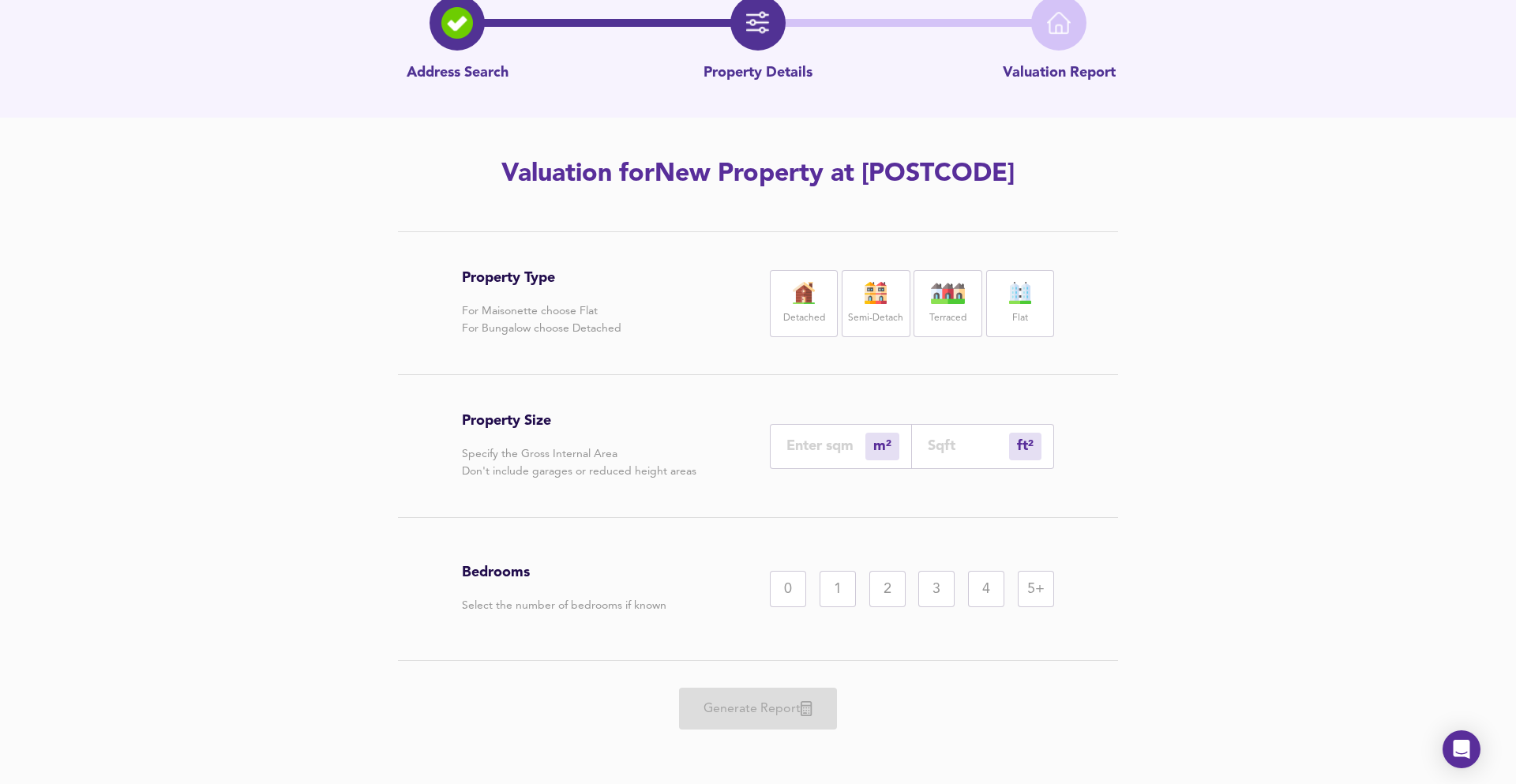 click at bounding box center (968, 445) 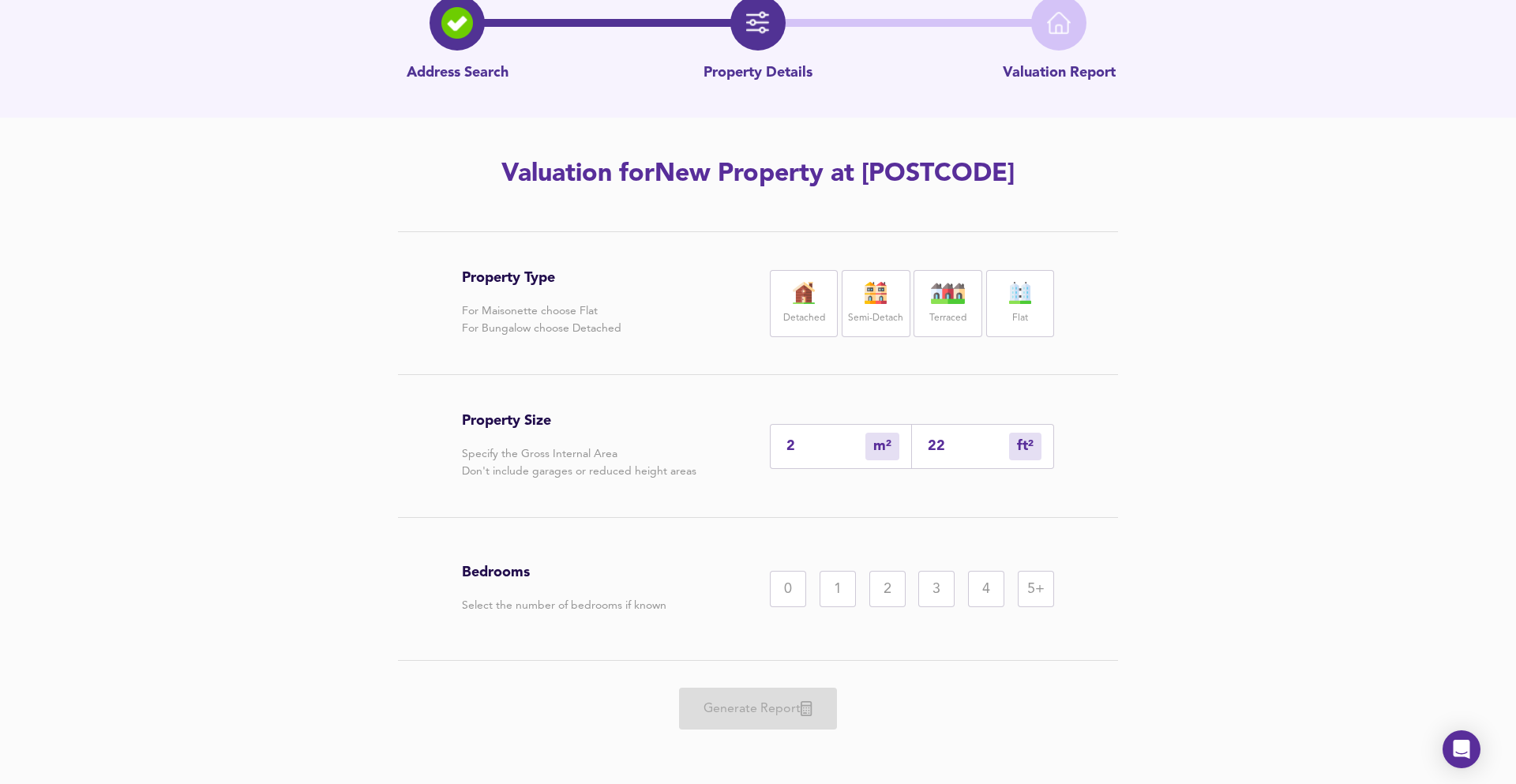type on "25" 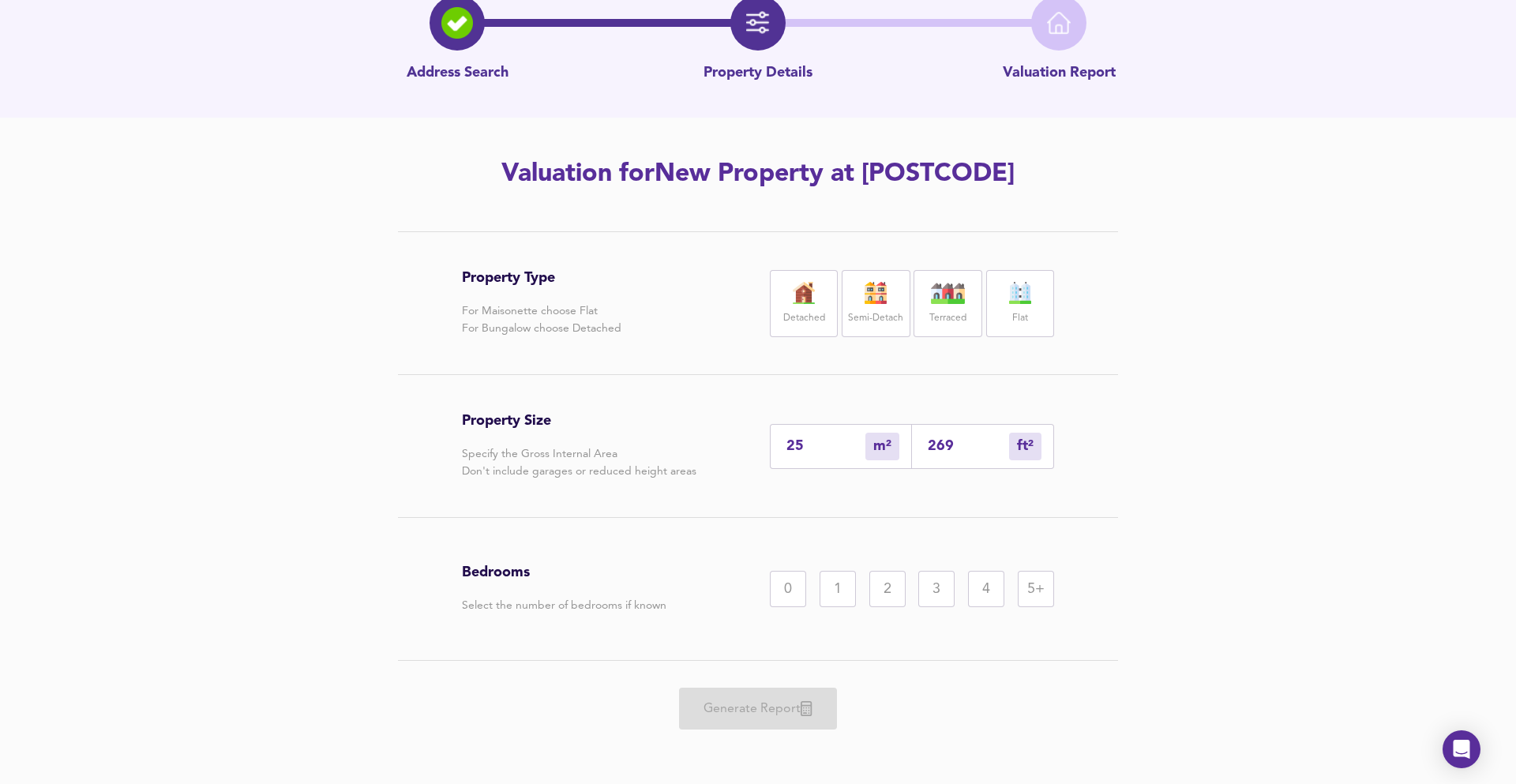 type on "250" 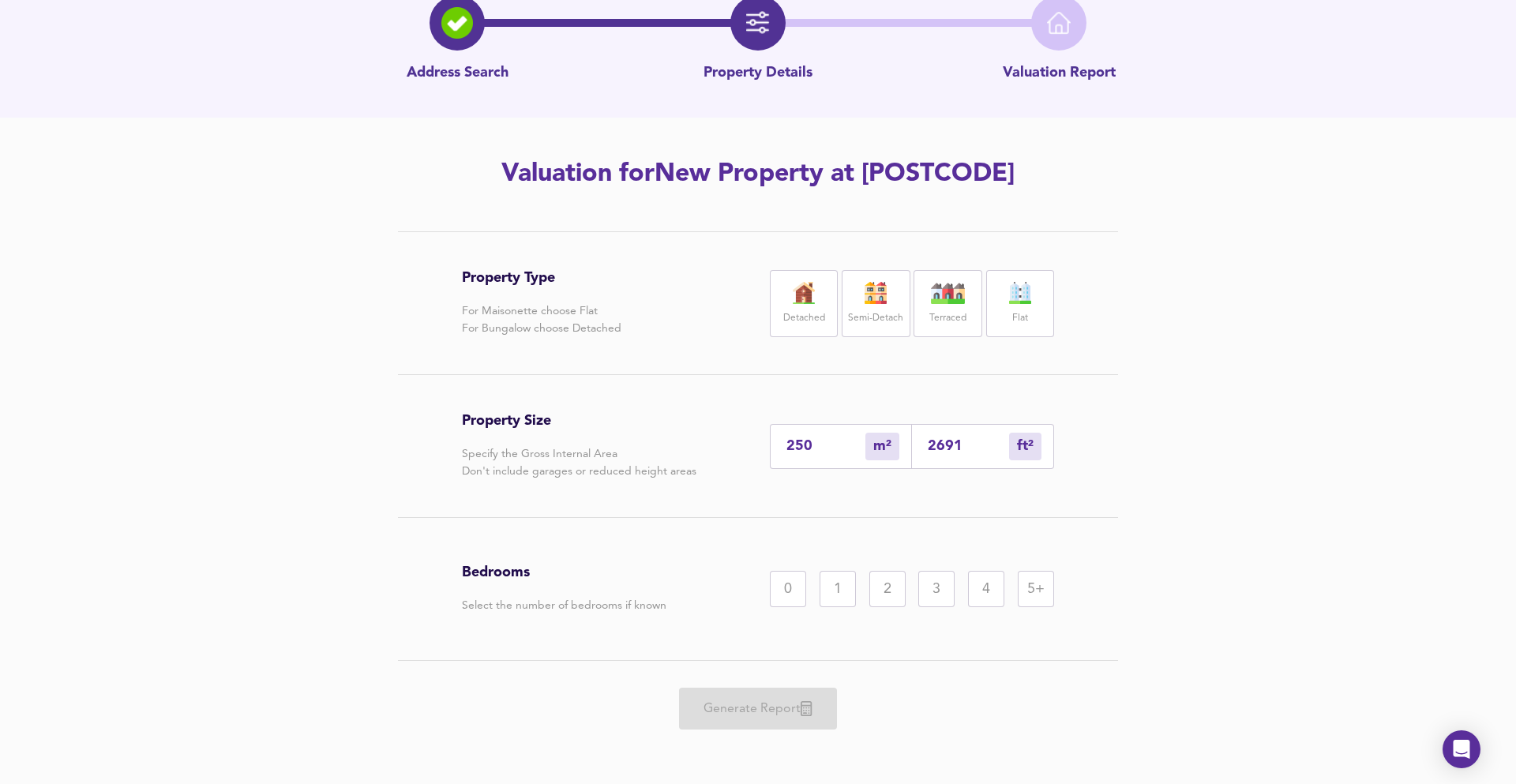 type on "250" 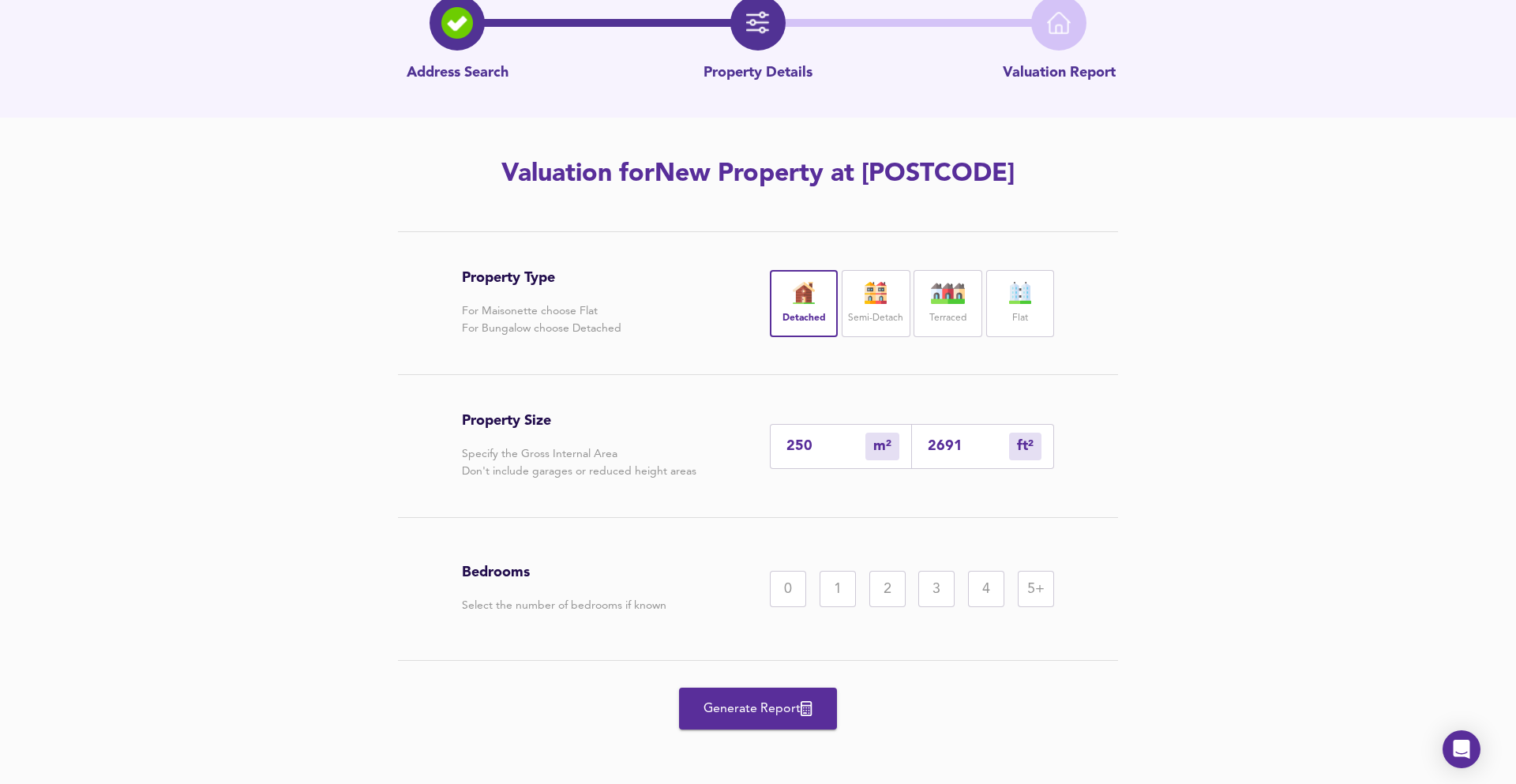 click on "5+" at bounding box center (1036, 589) 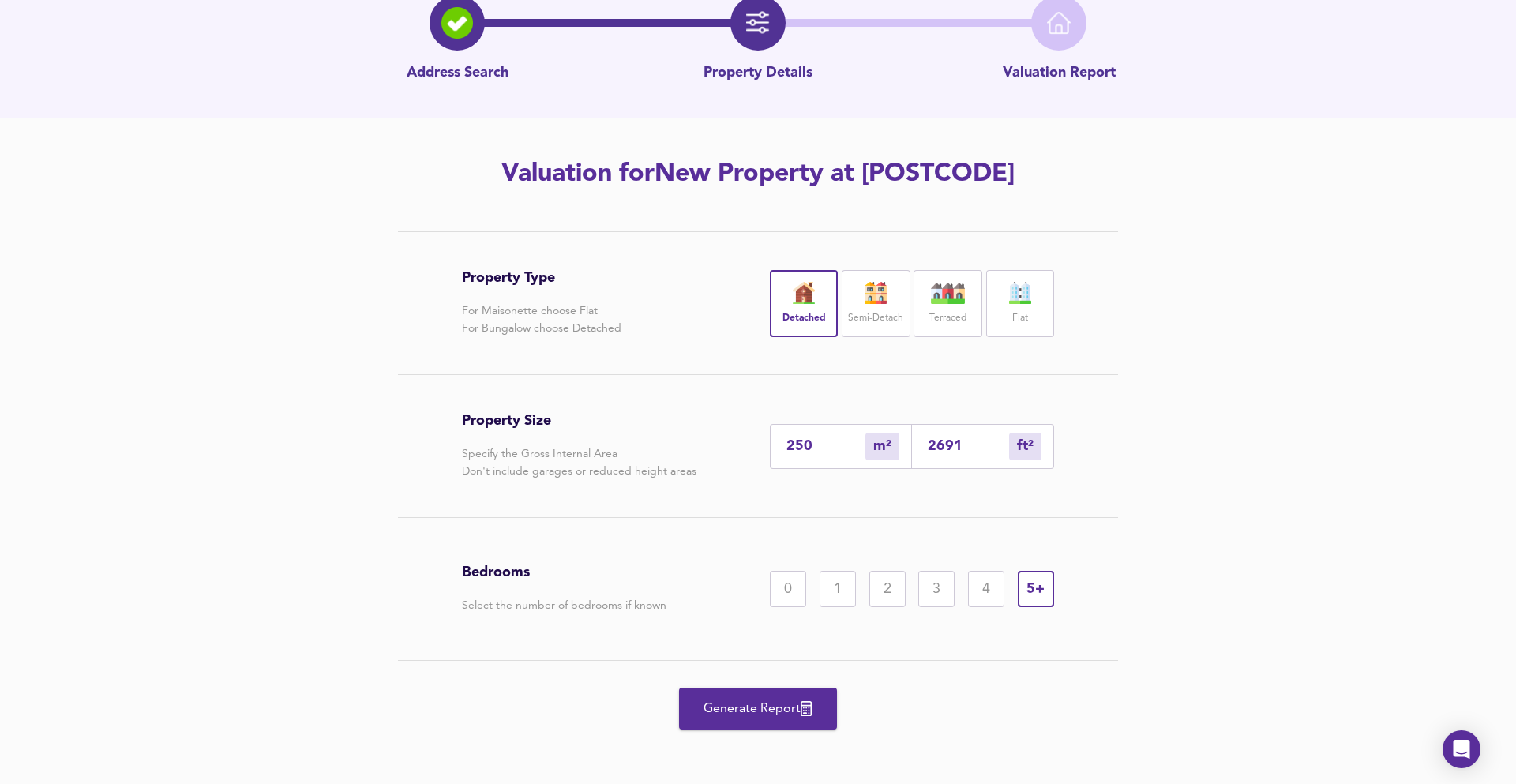 click on "4" at bounding box center (986, 589) 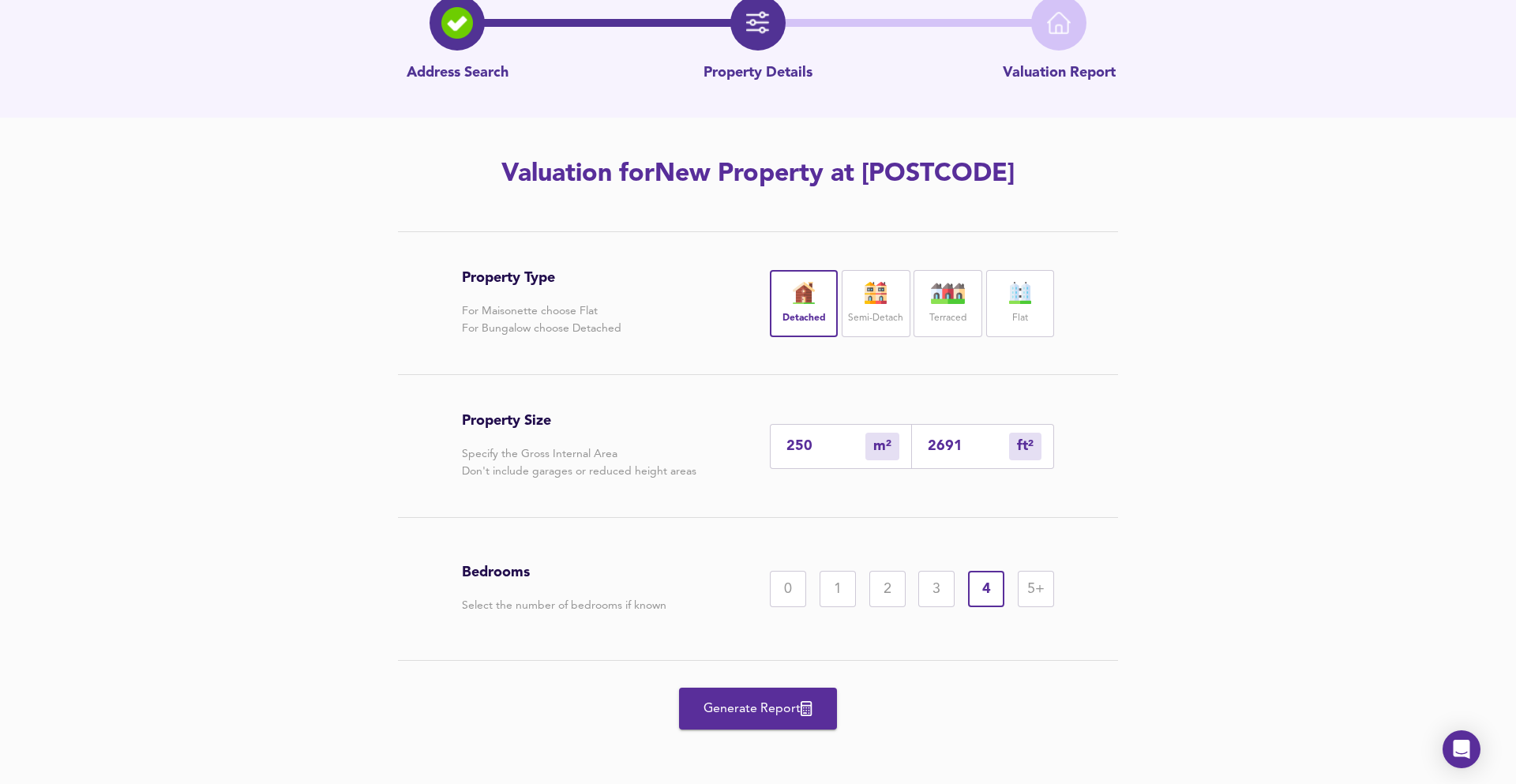 click on "5+" at bounding box center [1036, 589] 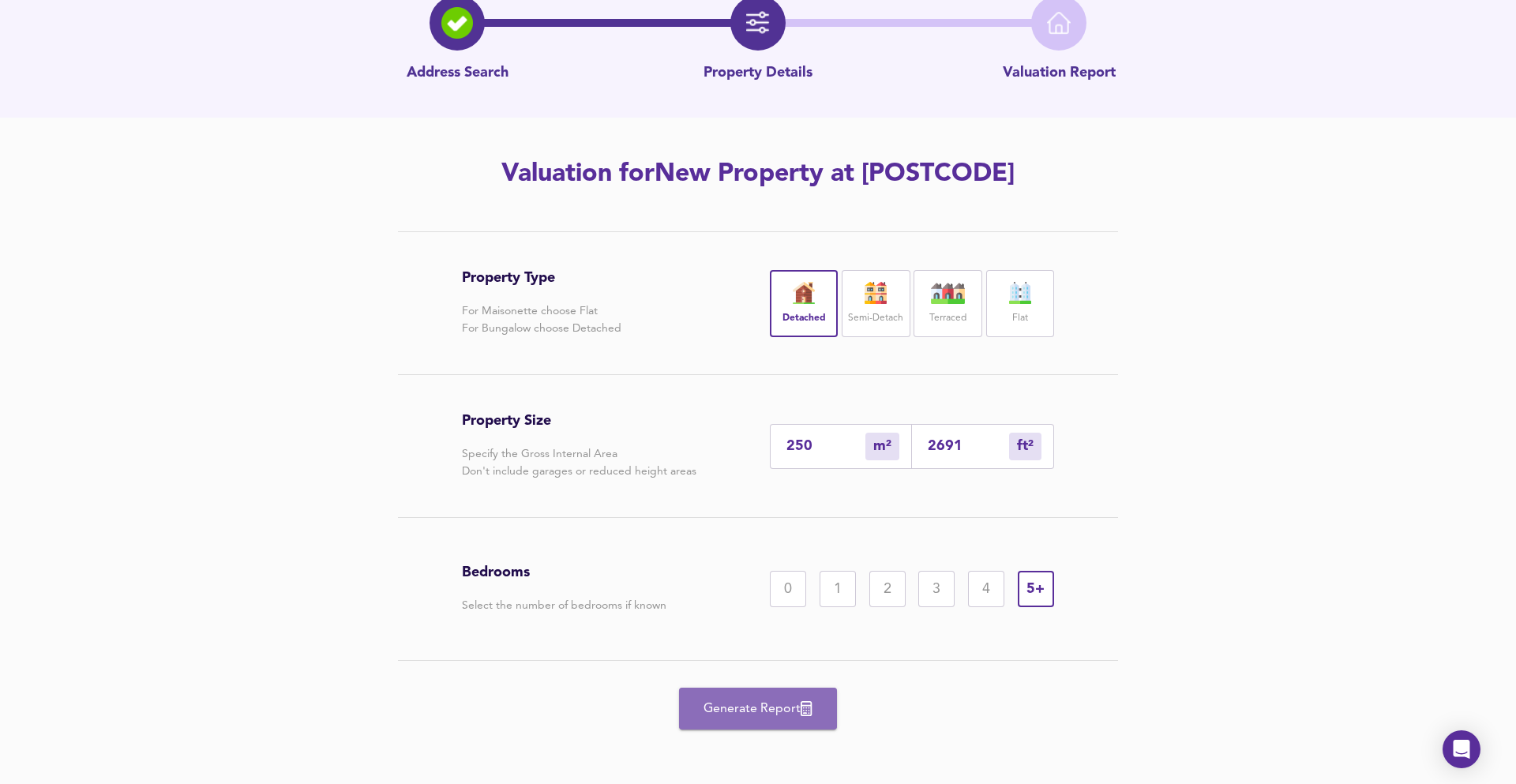 click on "Generate Report" at bounding box center [758, 708] 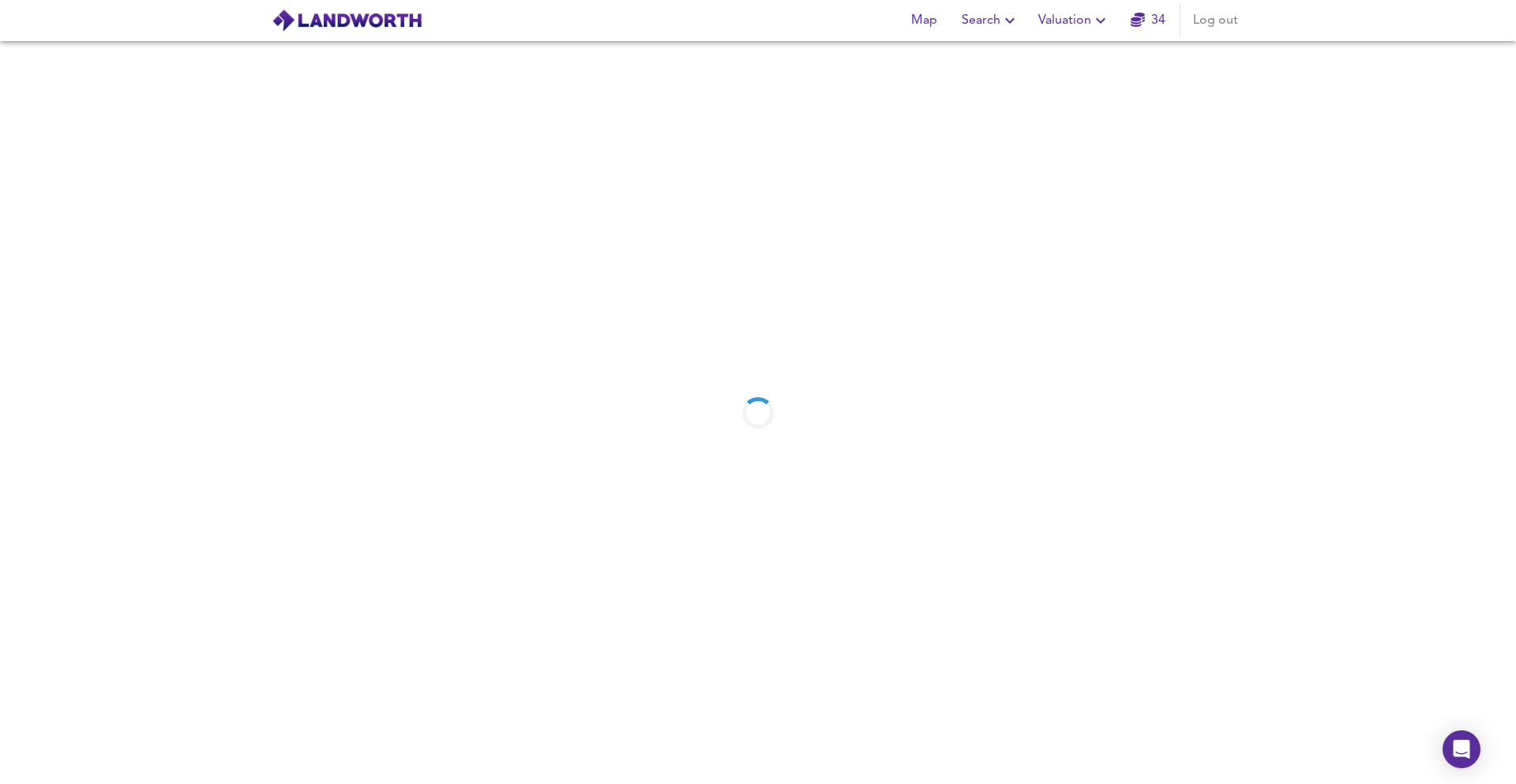 scroll, scrollTop: 0, scrollLeft: 0, axis: both 